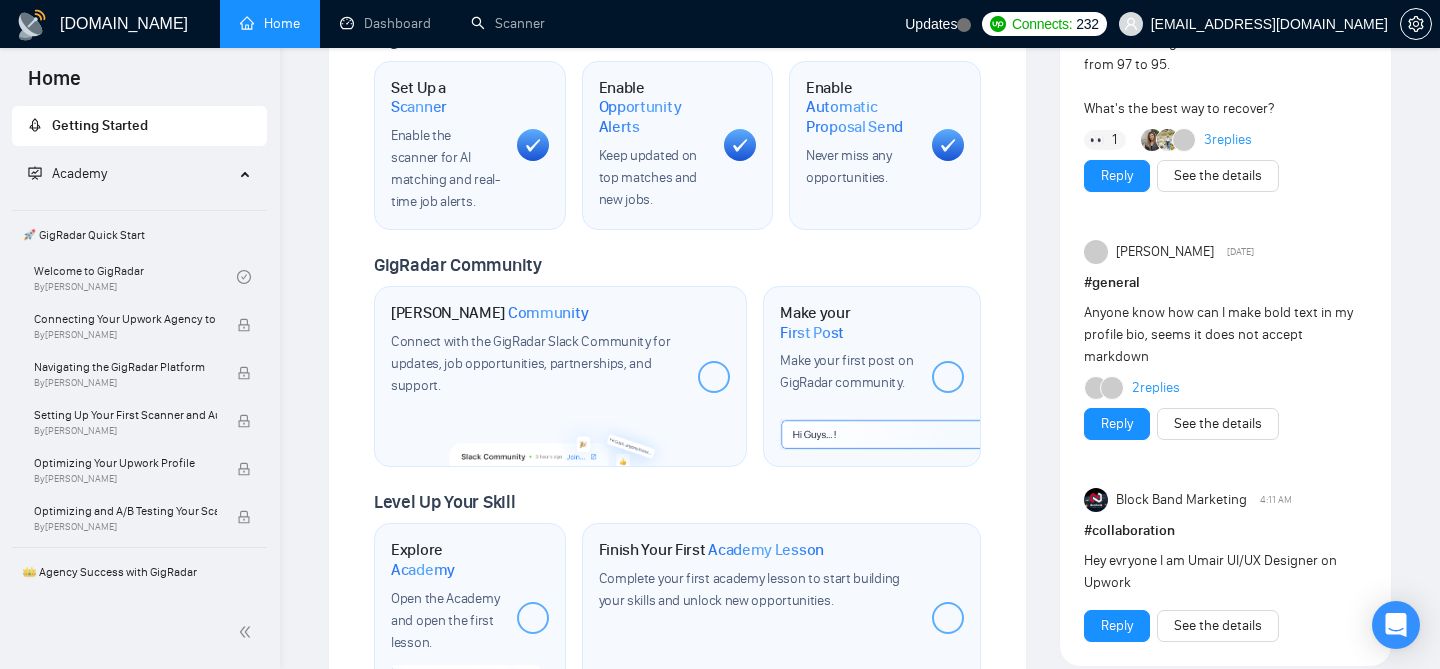 scroll, scrollTop: 0, scrollLeft: 0, axis: both 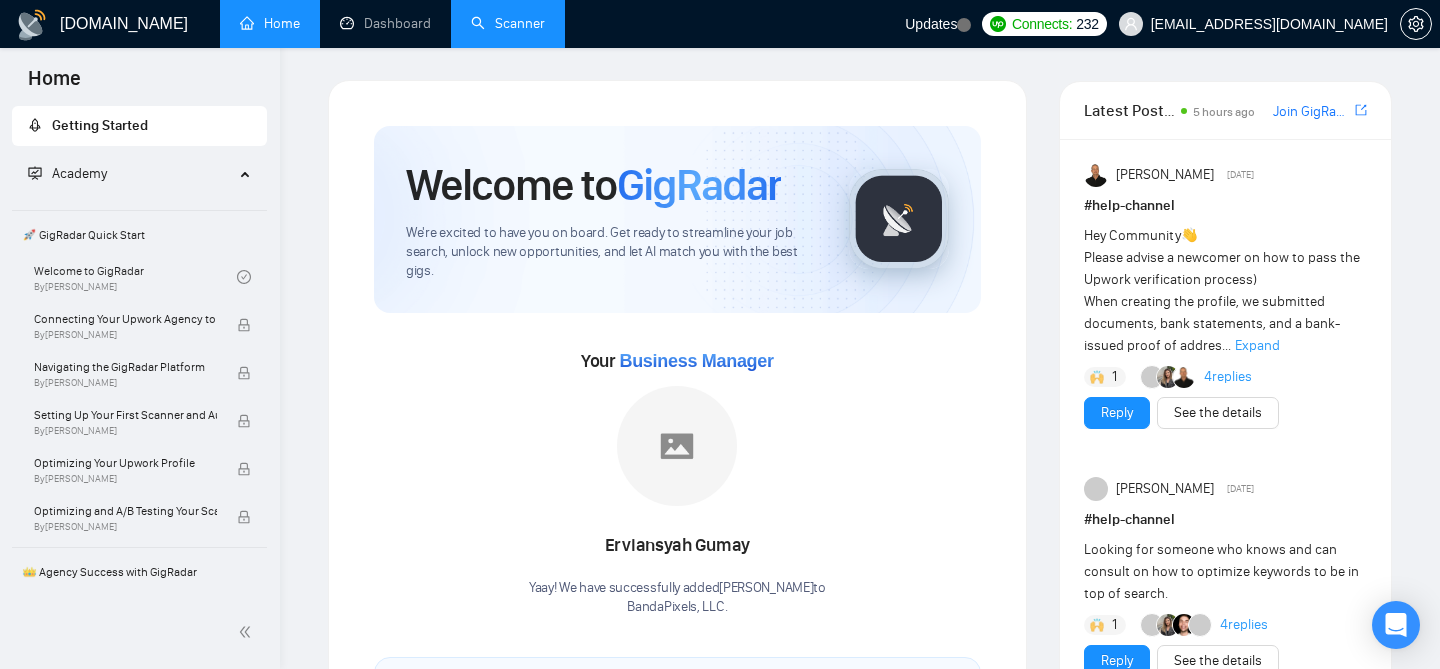 click on "Scanner" at bounding box center [508, 23] 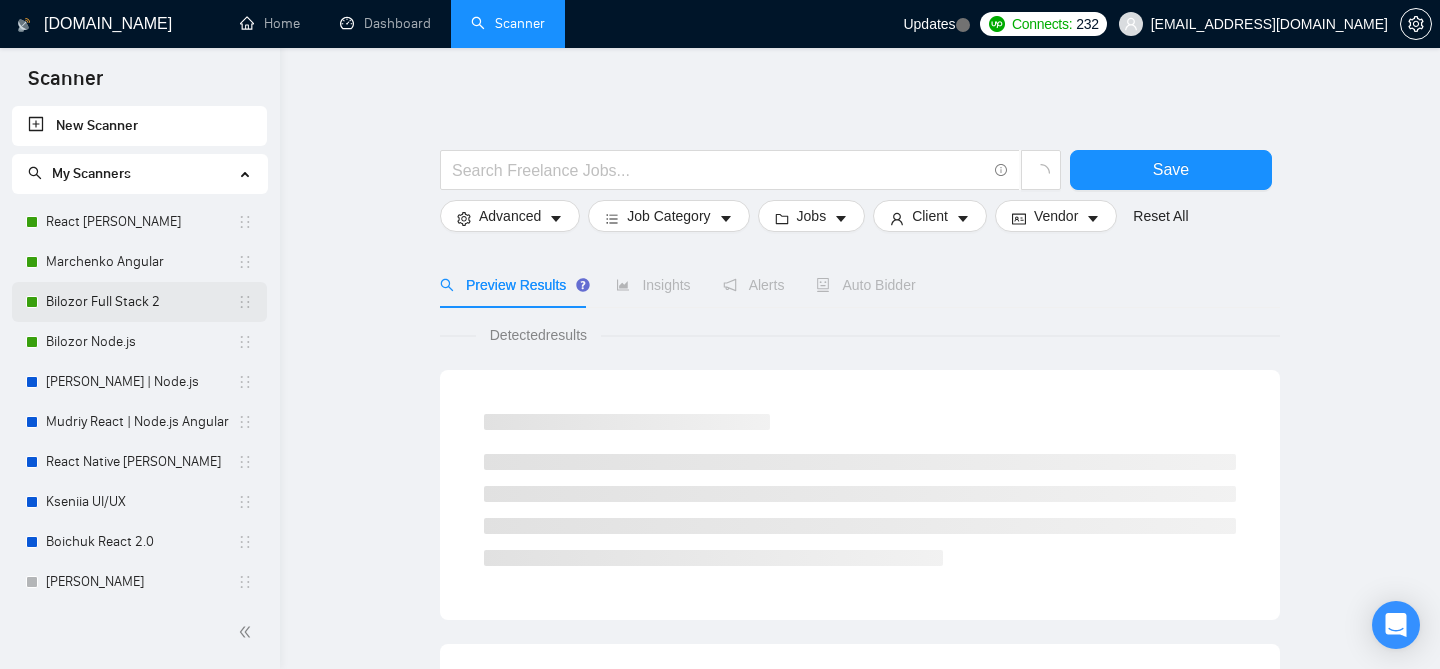 click on "Bilozor Full Stack  2" at bounding box center [141, 302] 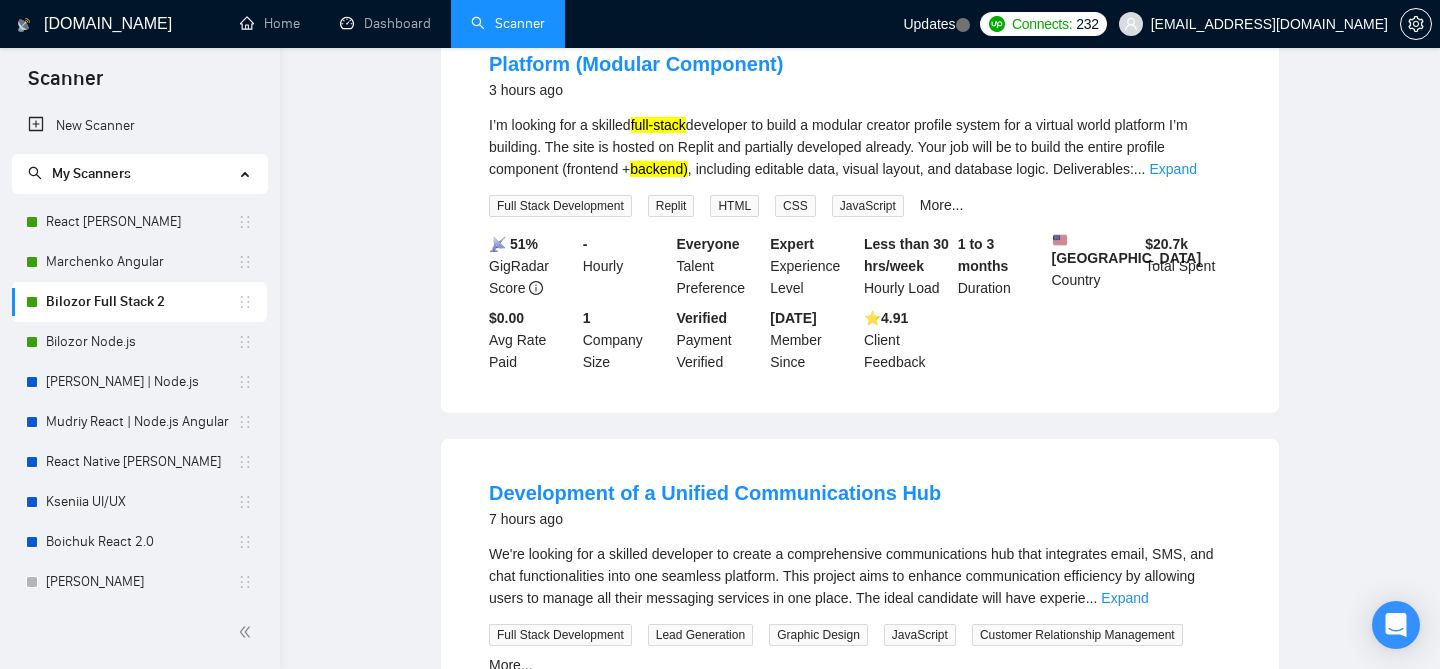 scroll, scrollTop: 0, scrollLeft: 0, axis: both 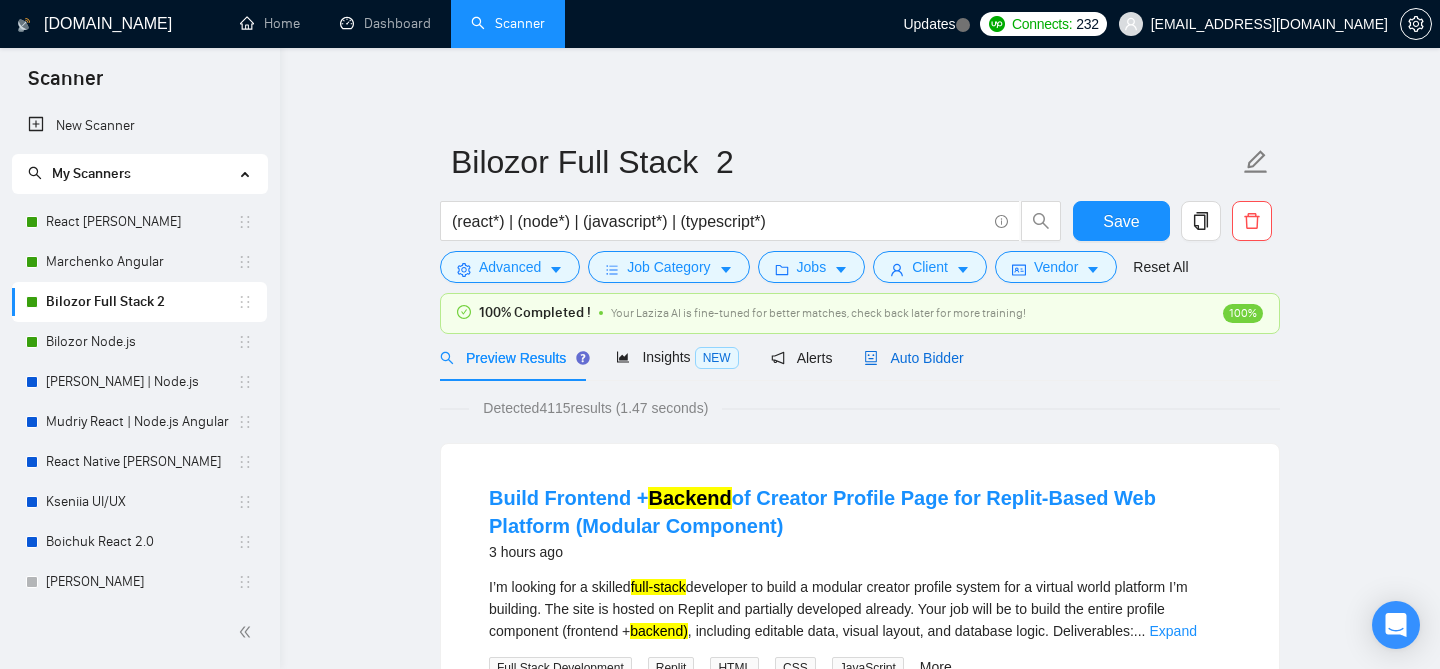 click on "Auto Bidder" at bounding box center [913, 358] 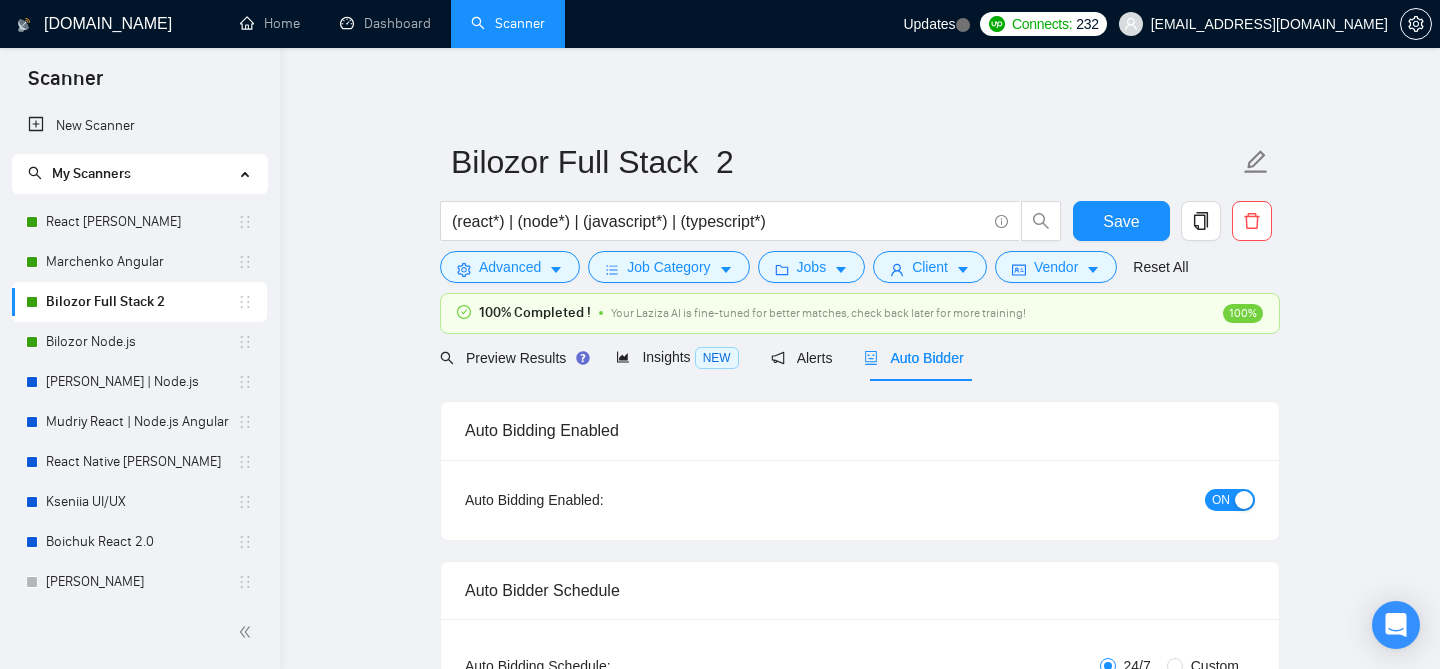 type 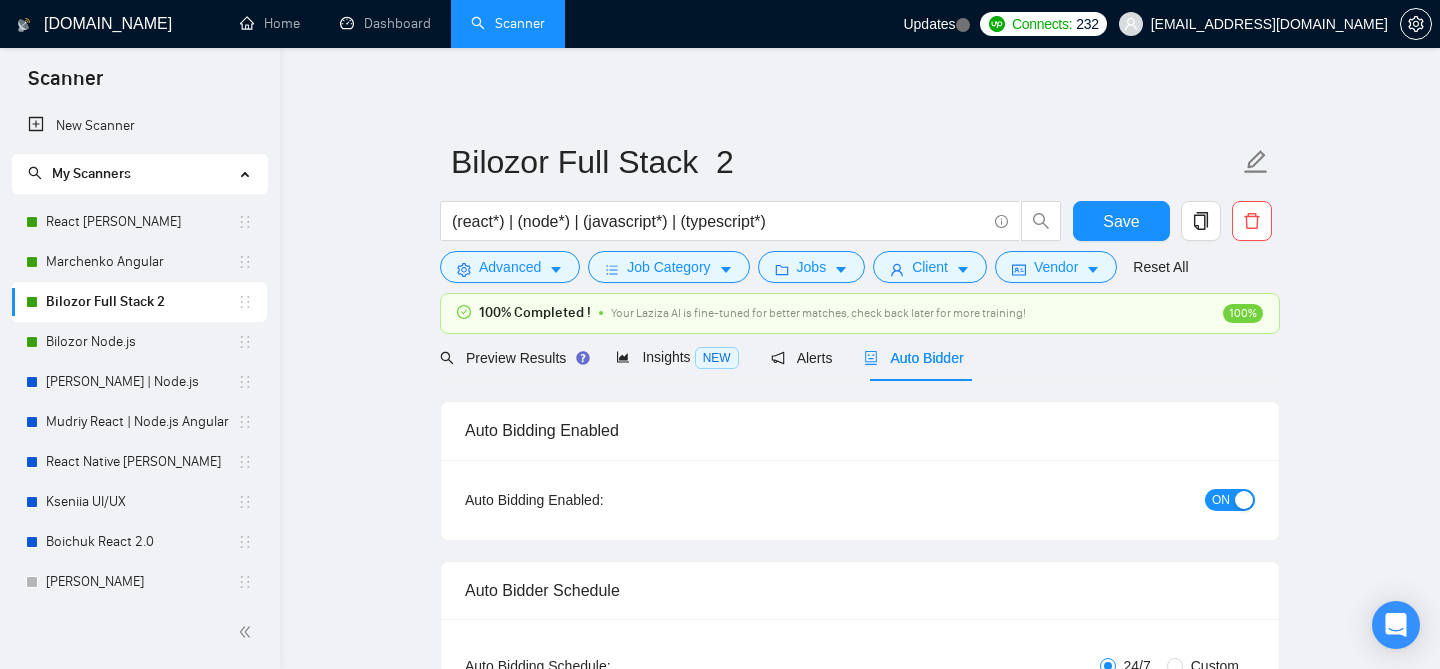 type 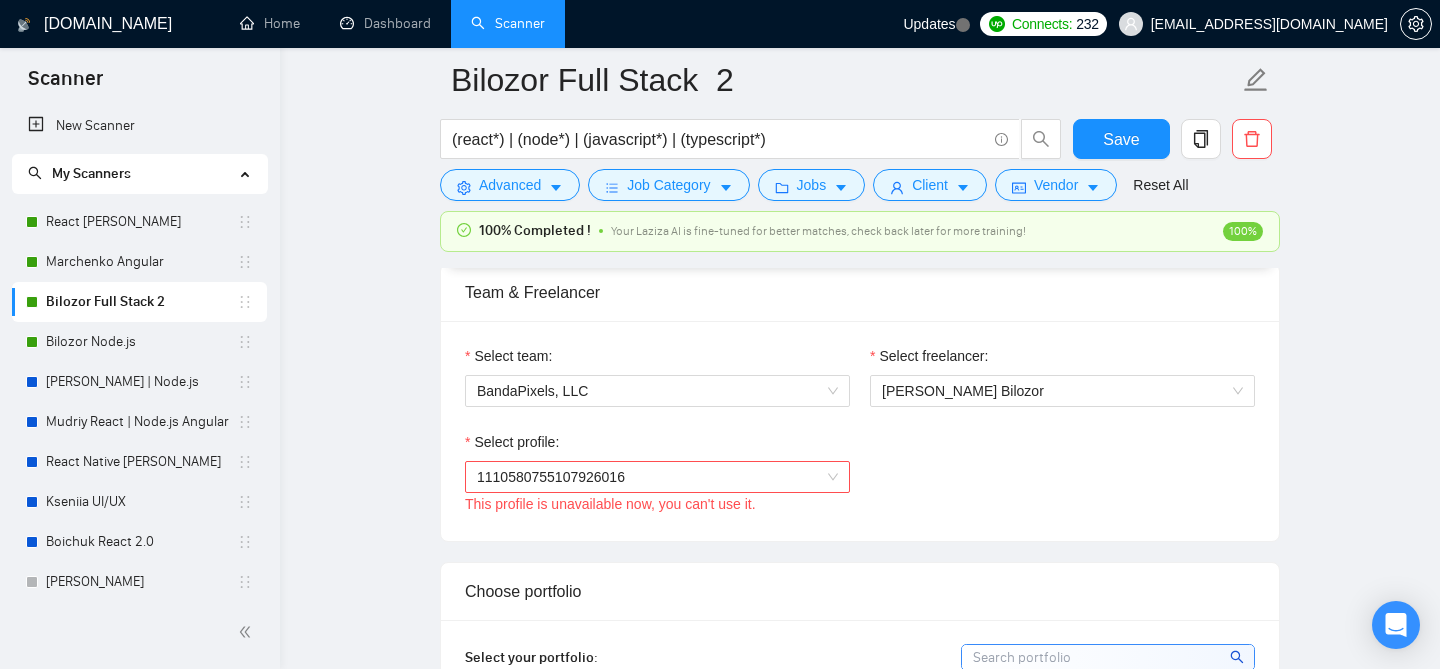 scroll, scrollTop: 1010, scrollLeft: 0, axis: vertical 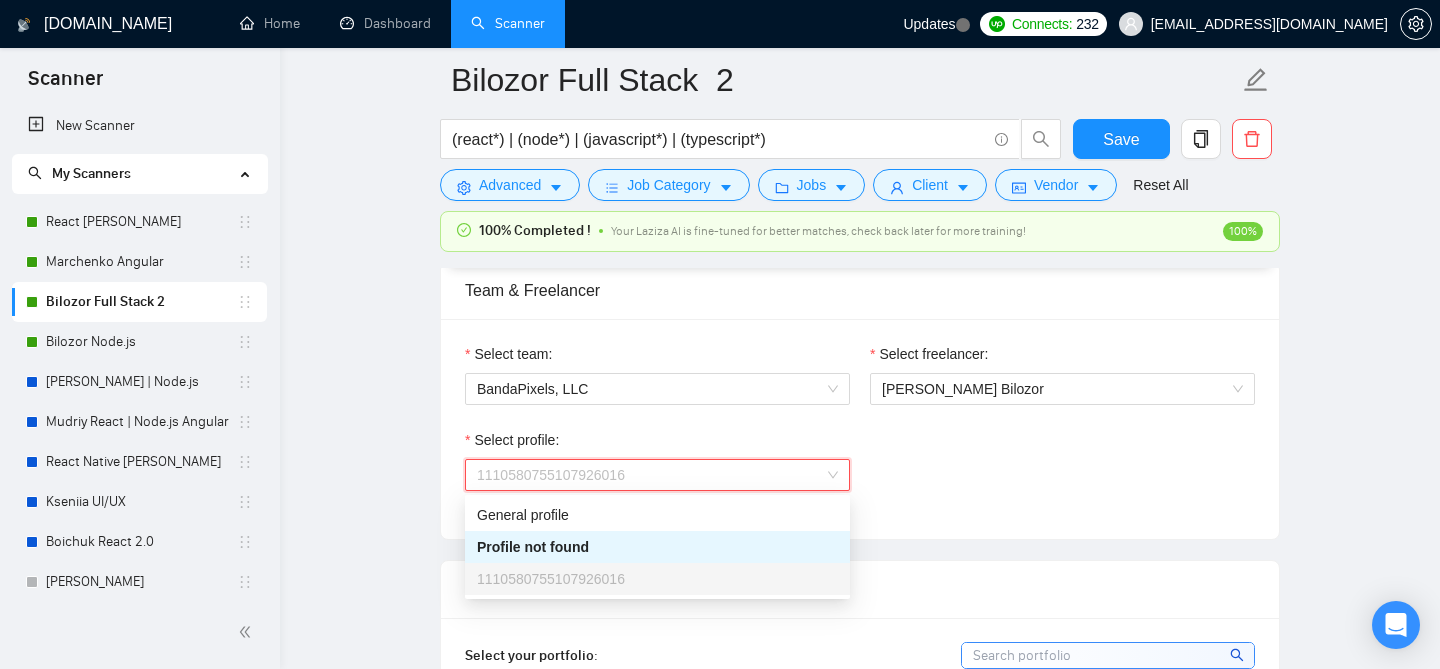click on "1110580755107926016" at bounding box center (657, 475) 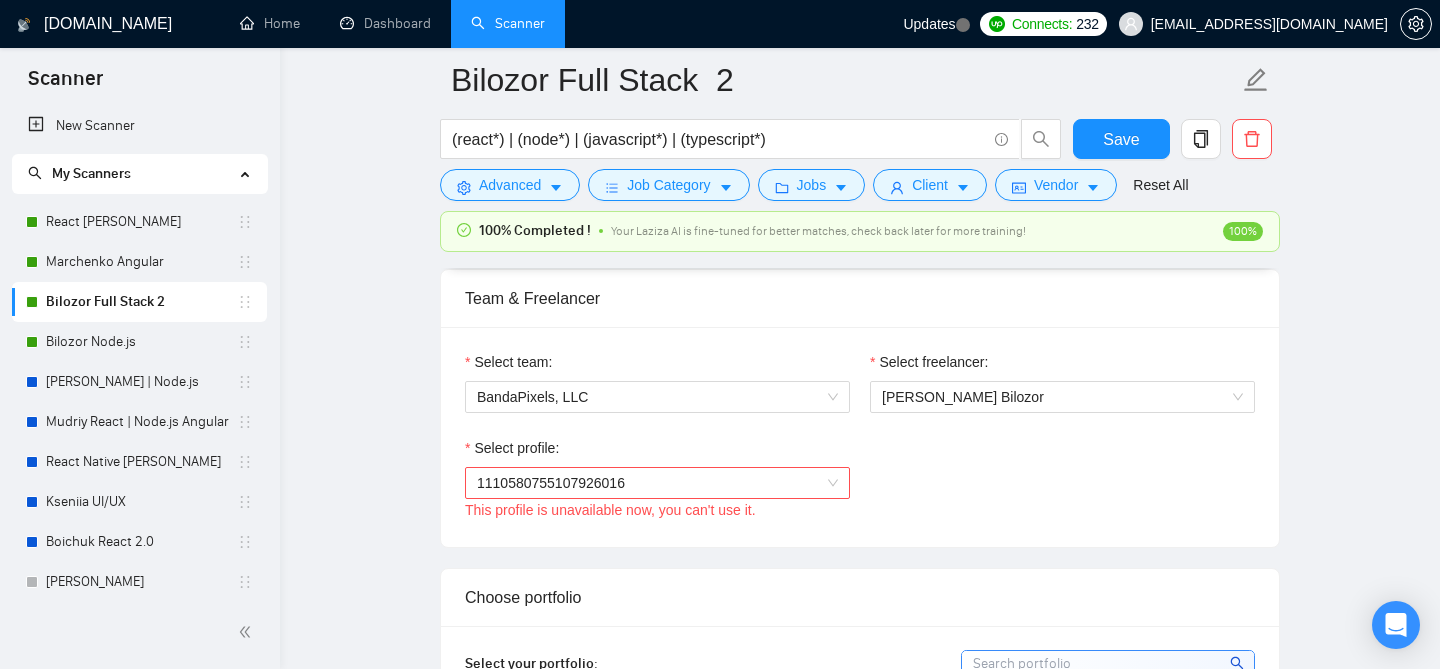scroll, scrollTop: 1001, scrollLeft: 0, axis: vertical 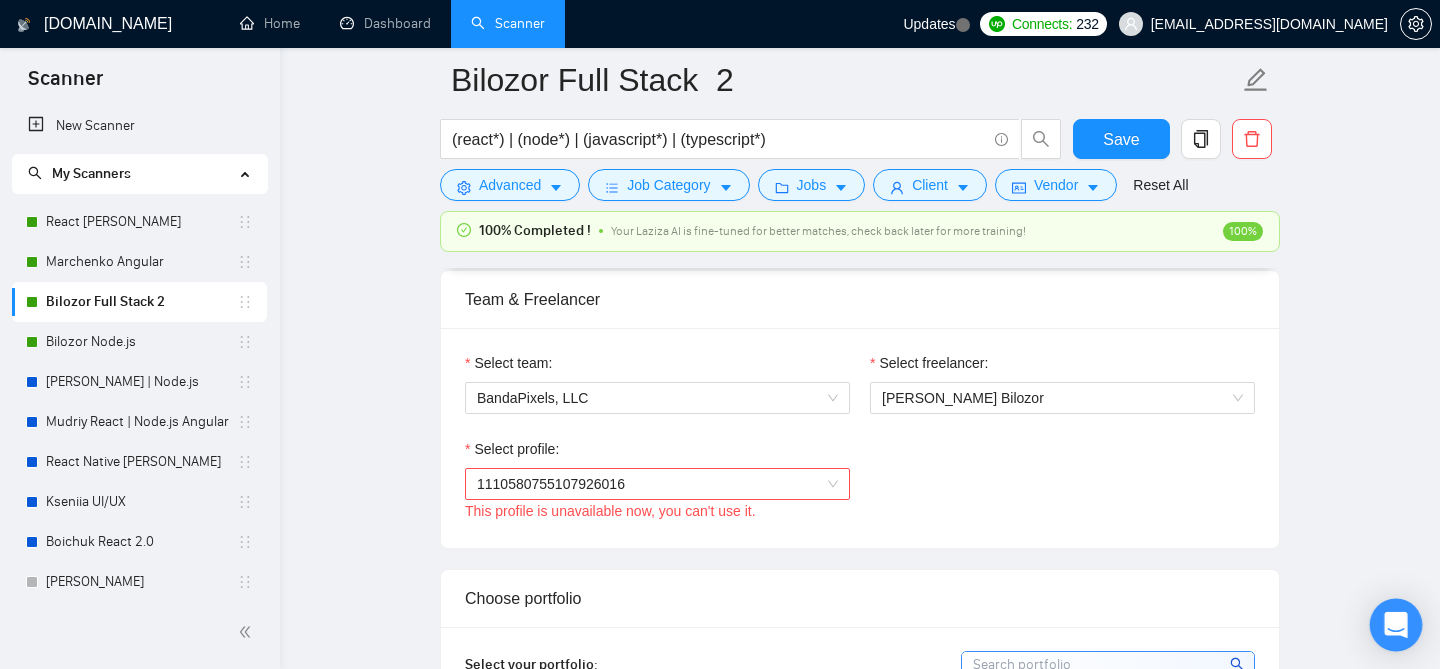 click 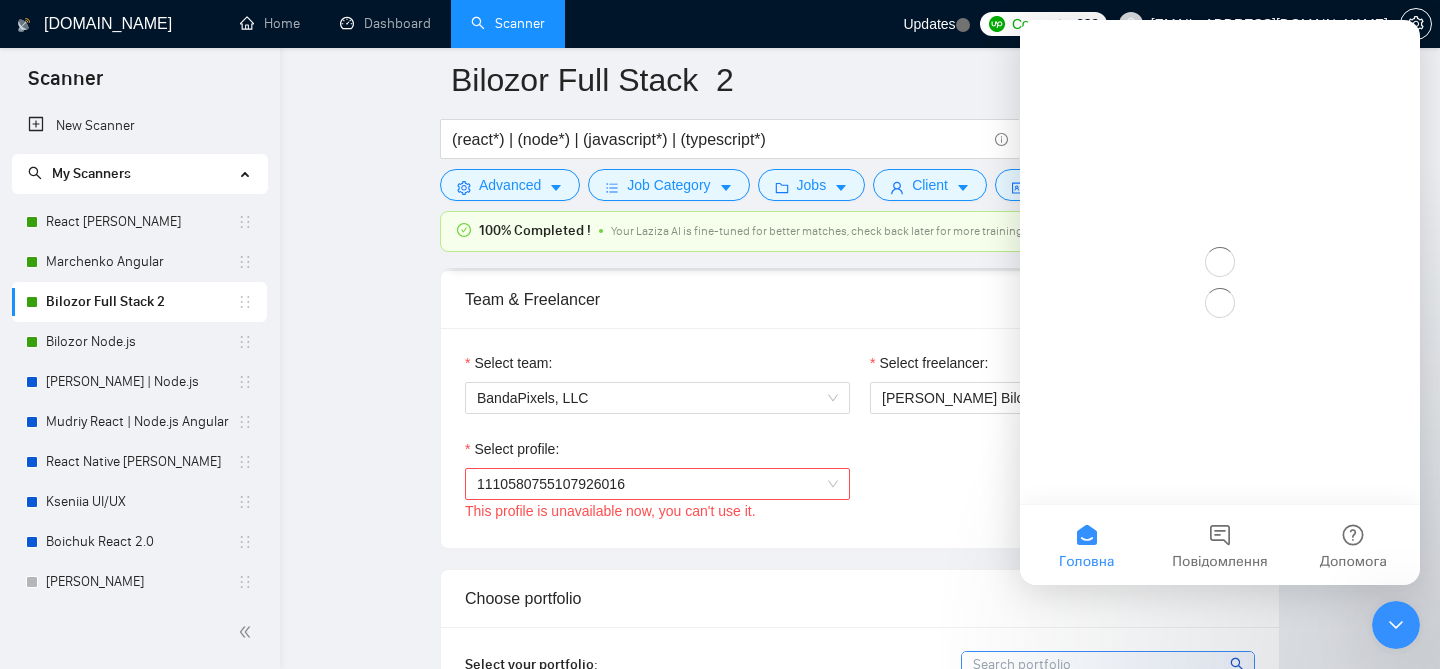 scroll, scrollTop: 0, scrollLeft: 0, axis: both 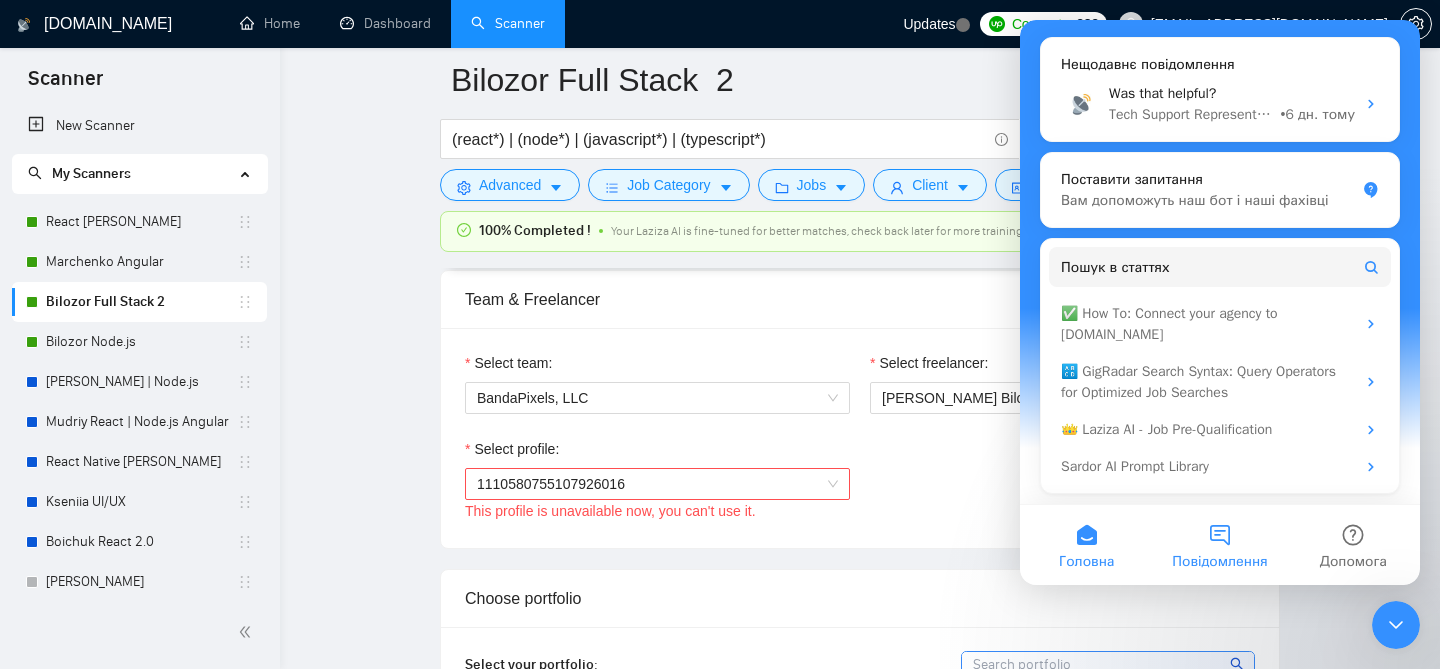 click on "Повідомлення" at bounding box center (1219, 562) 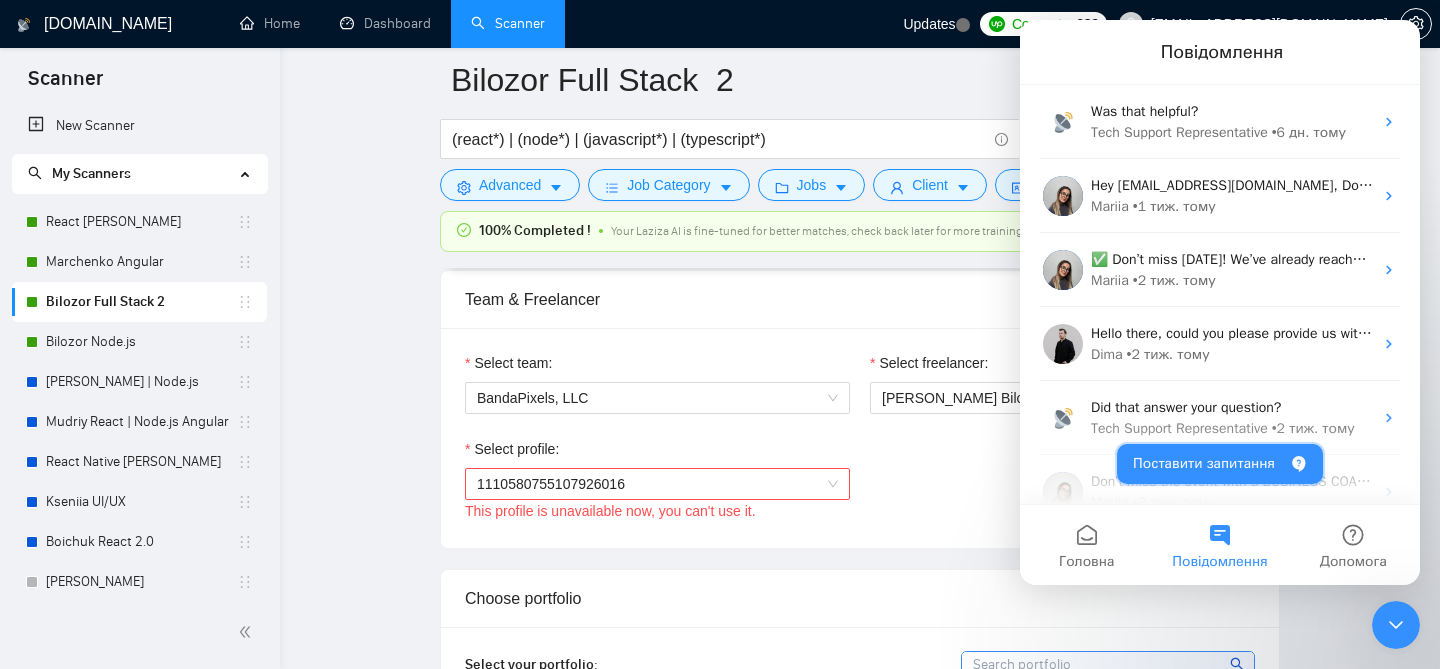 click on "Поставити запитання" at bounding box center [1220, 464] 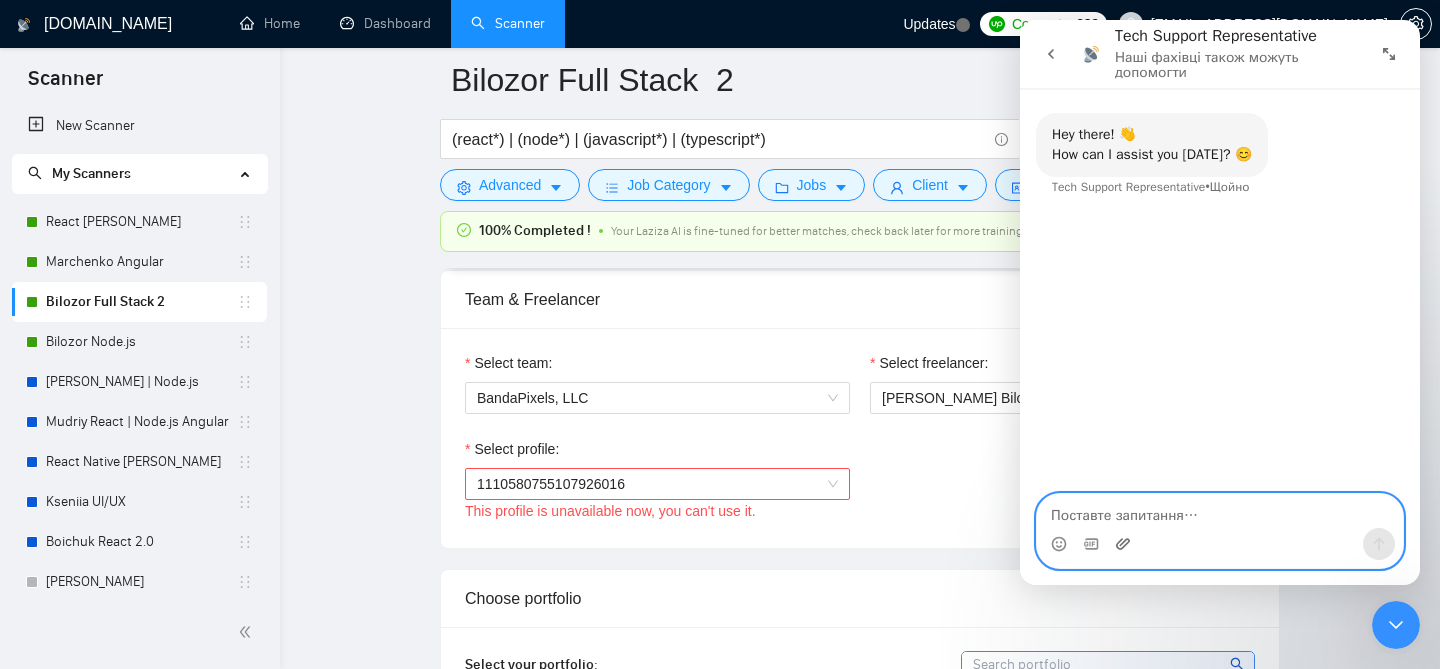 click 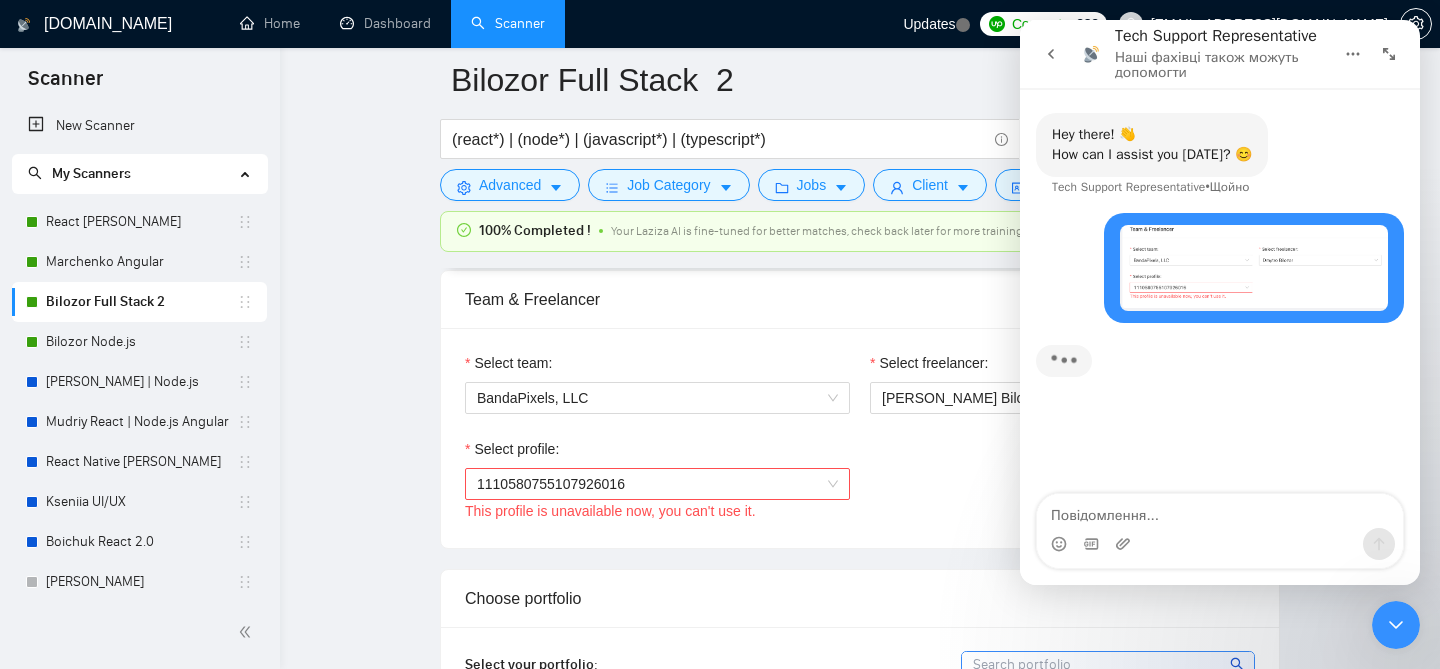scroll, scrollTop: 3, scrollLeft: 0, axis: vertical 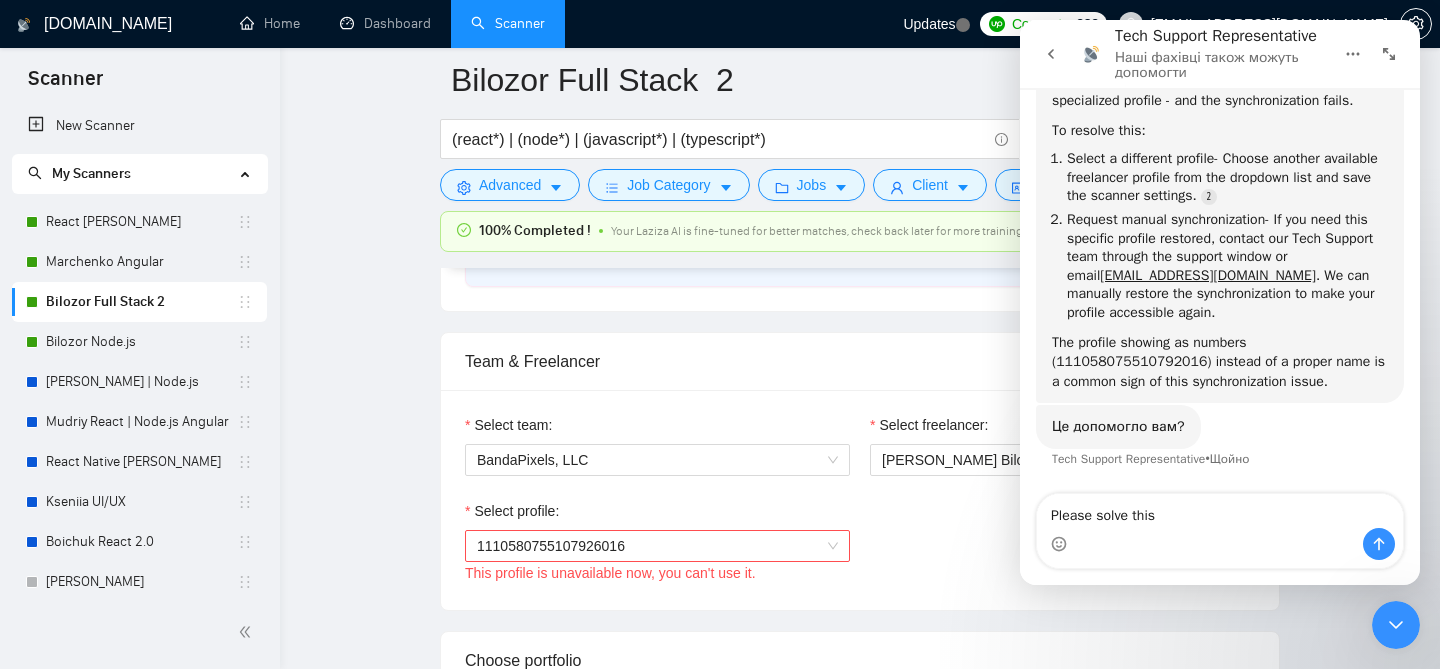 type on "Please solve this" 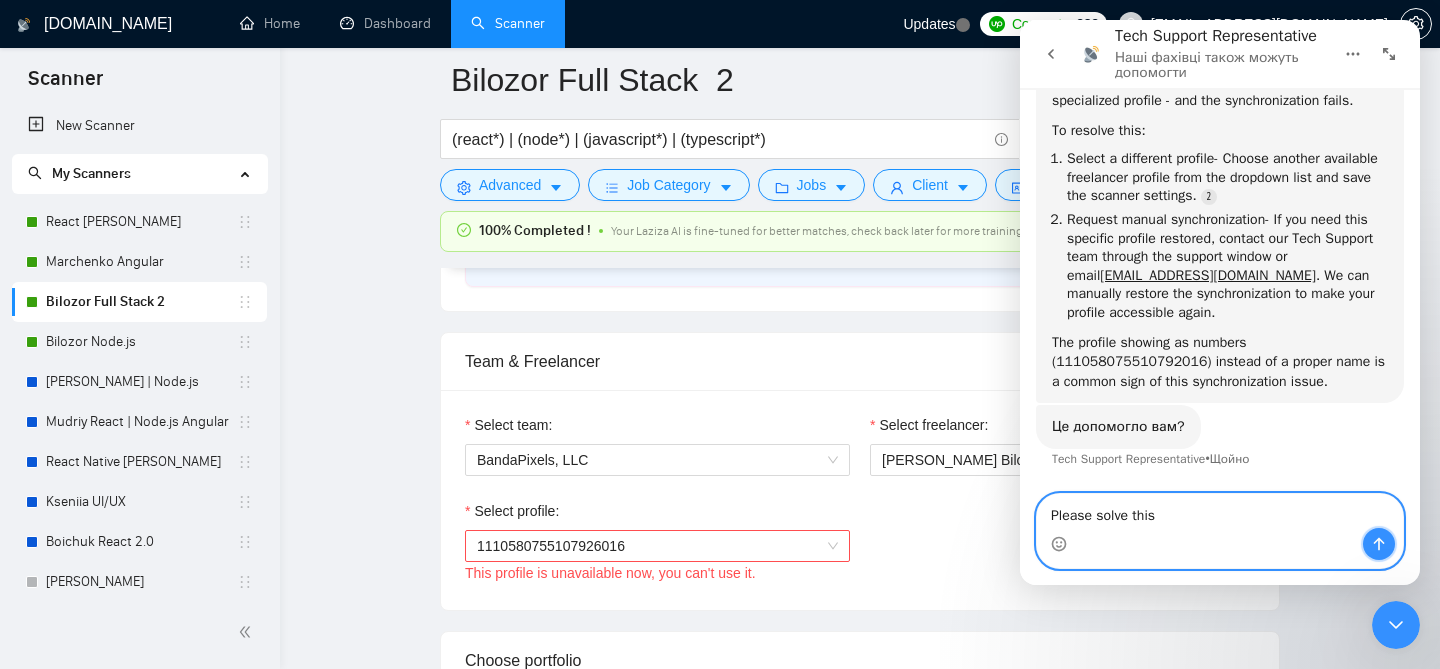 click at bounding box center (1379, 544) 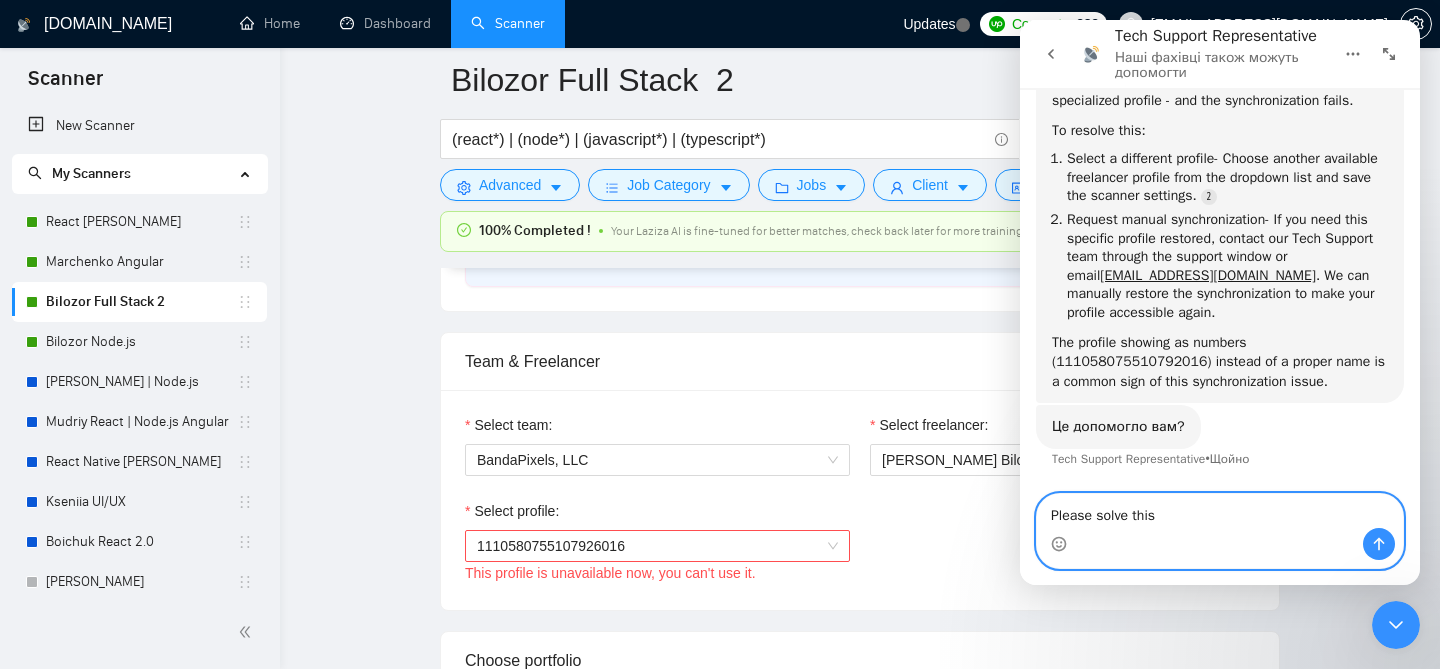 type 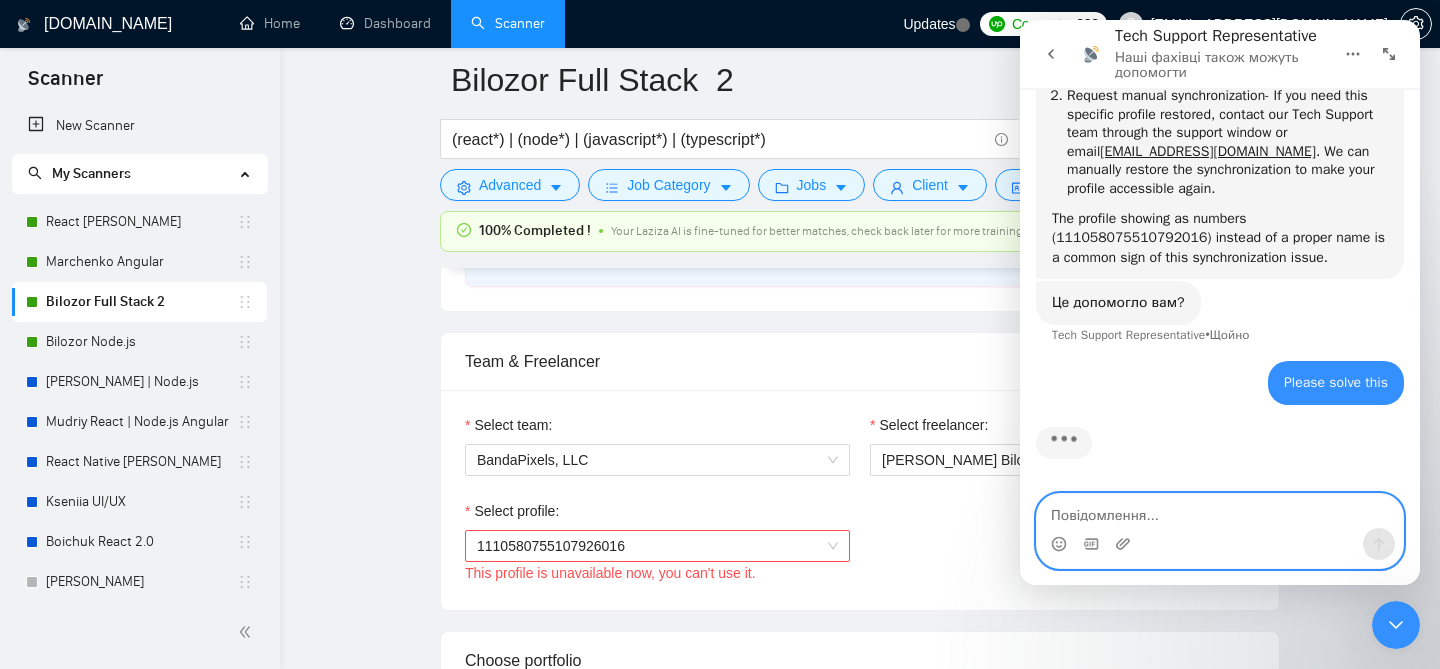 scroll, scrollTop: 526, scrollLeft: 0, axis: vertical 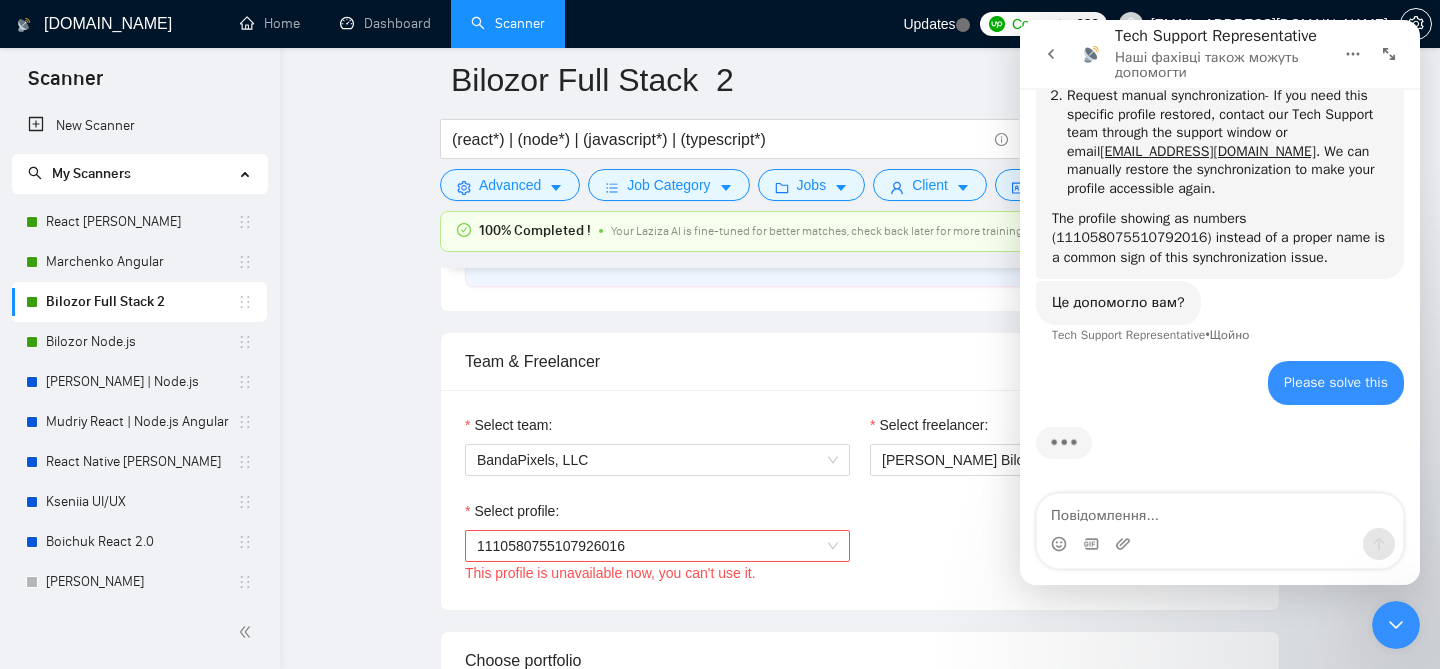 click 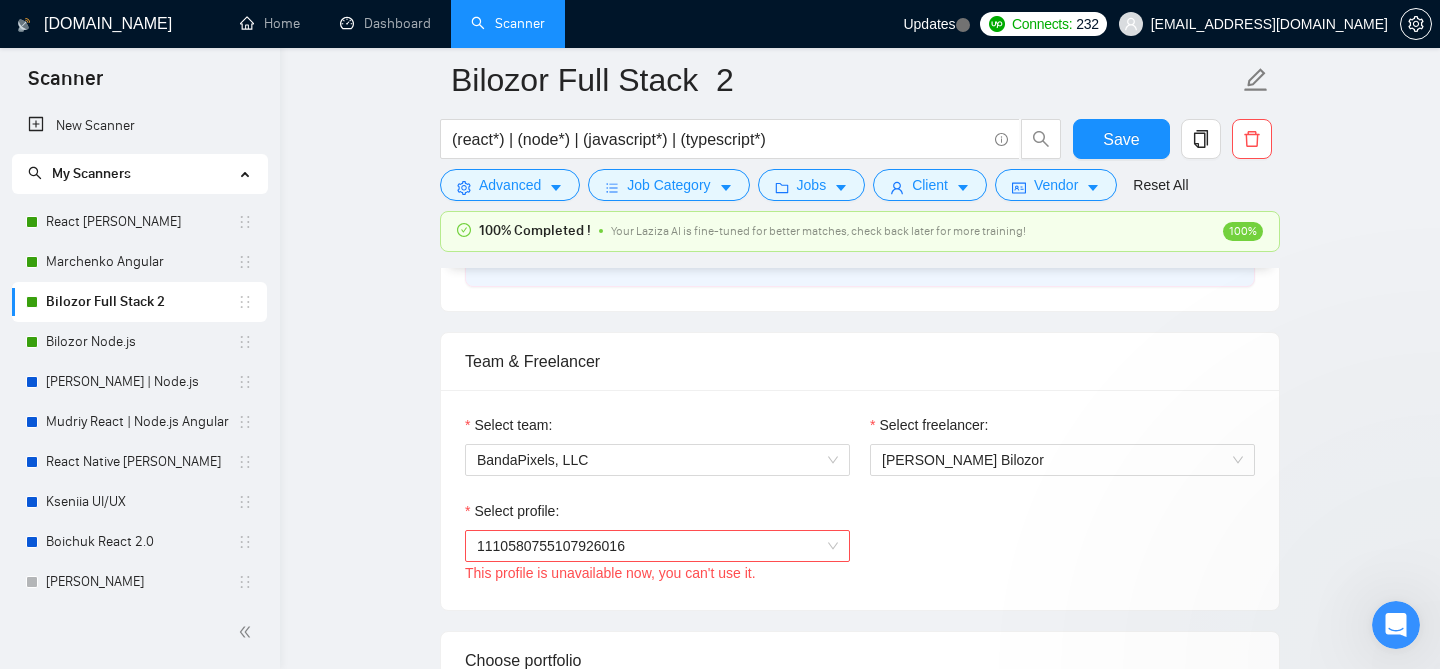 scroll, scrollTop: 0, scrollLeft: 0, axis: both 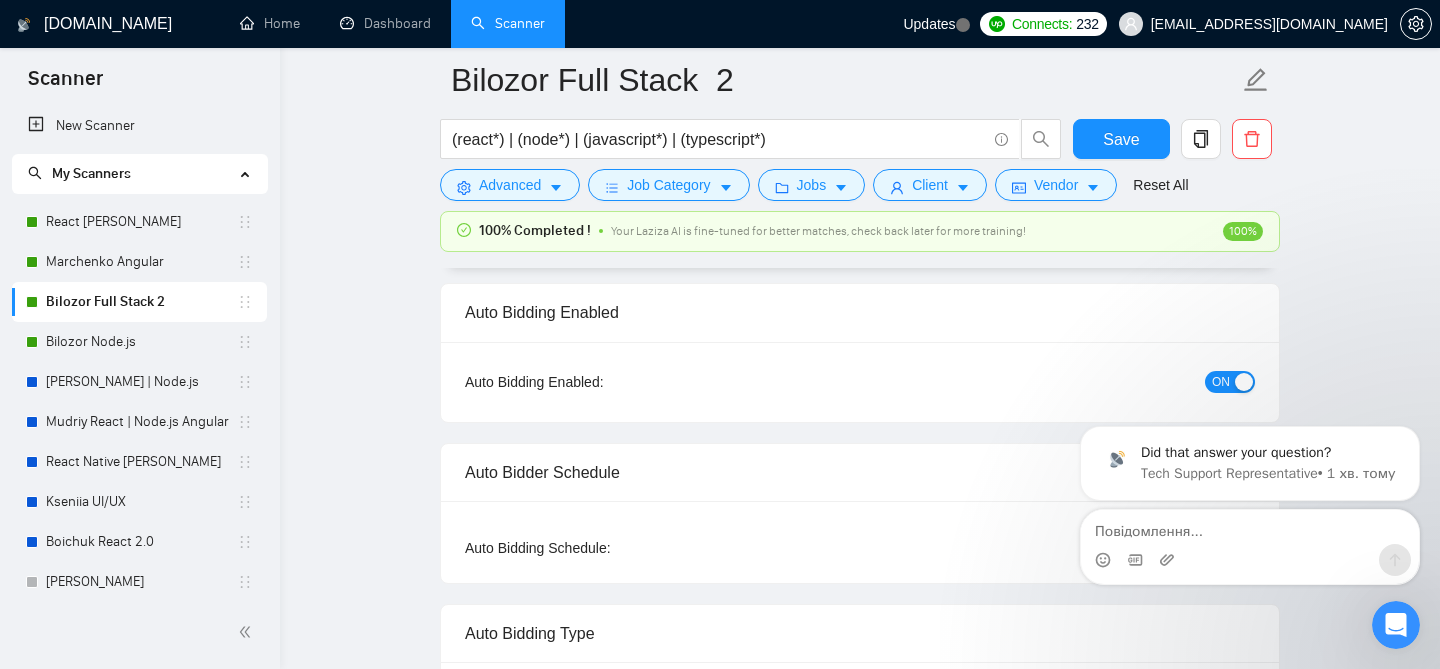 click on "ON" at bounding box center (1221, 382) 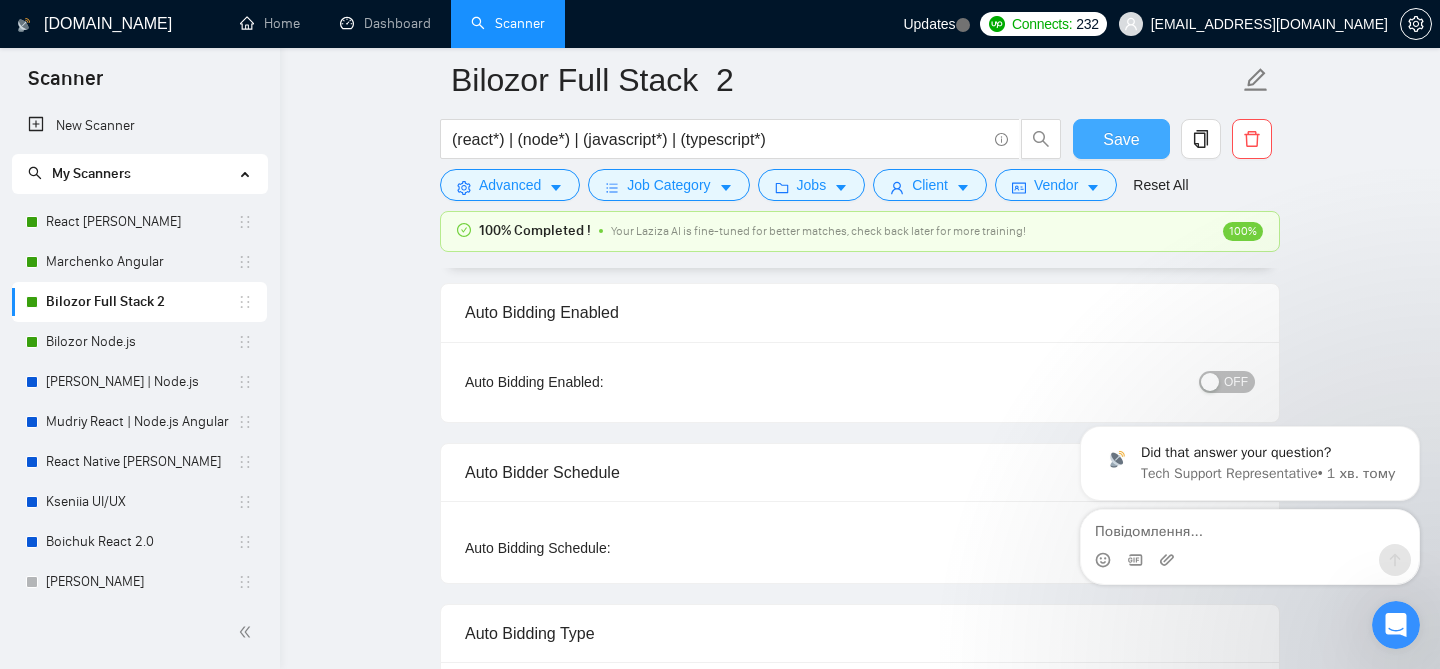 click on "Save" at bounding box center [1121, 139] 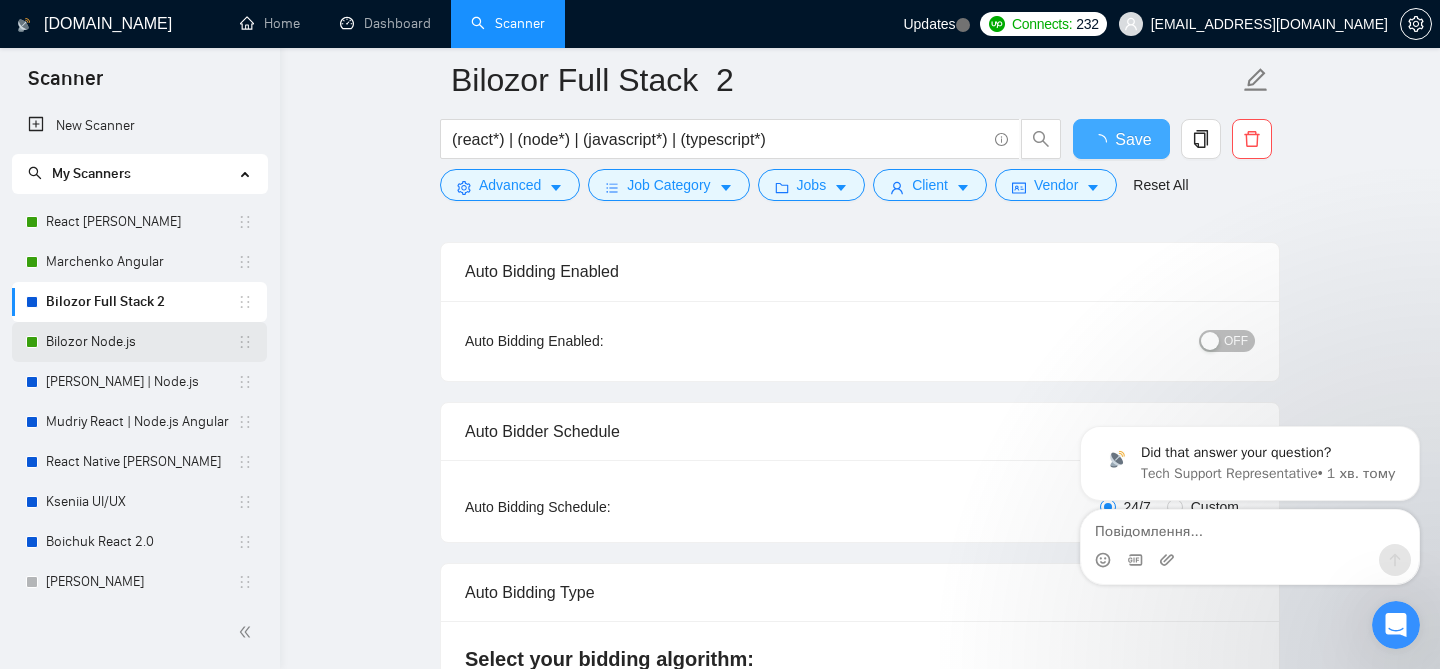 type 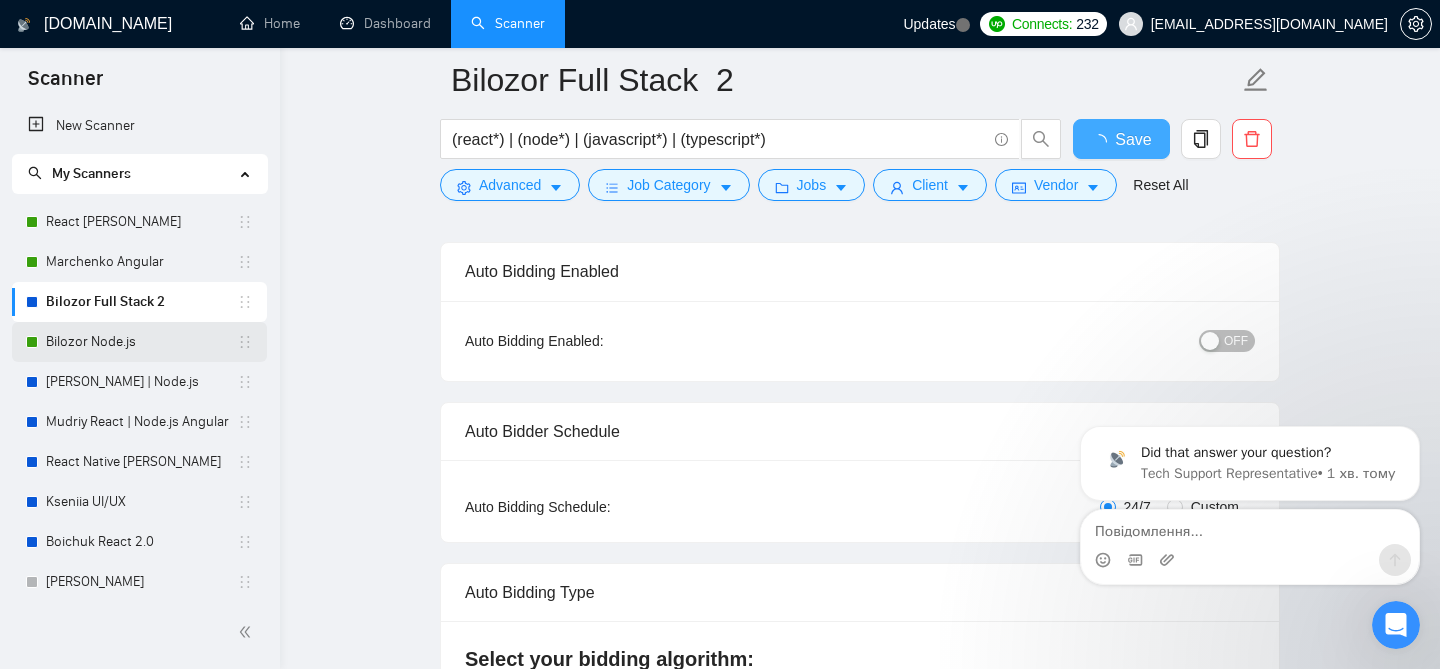 checkbox on "true" 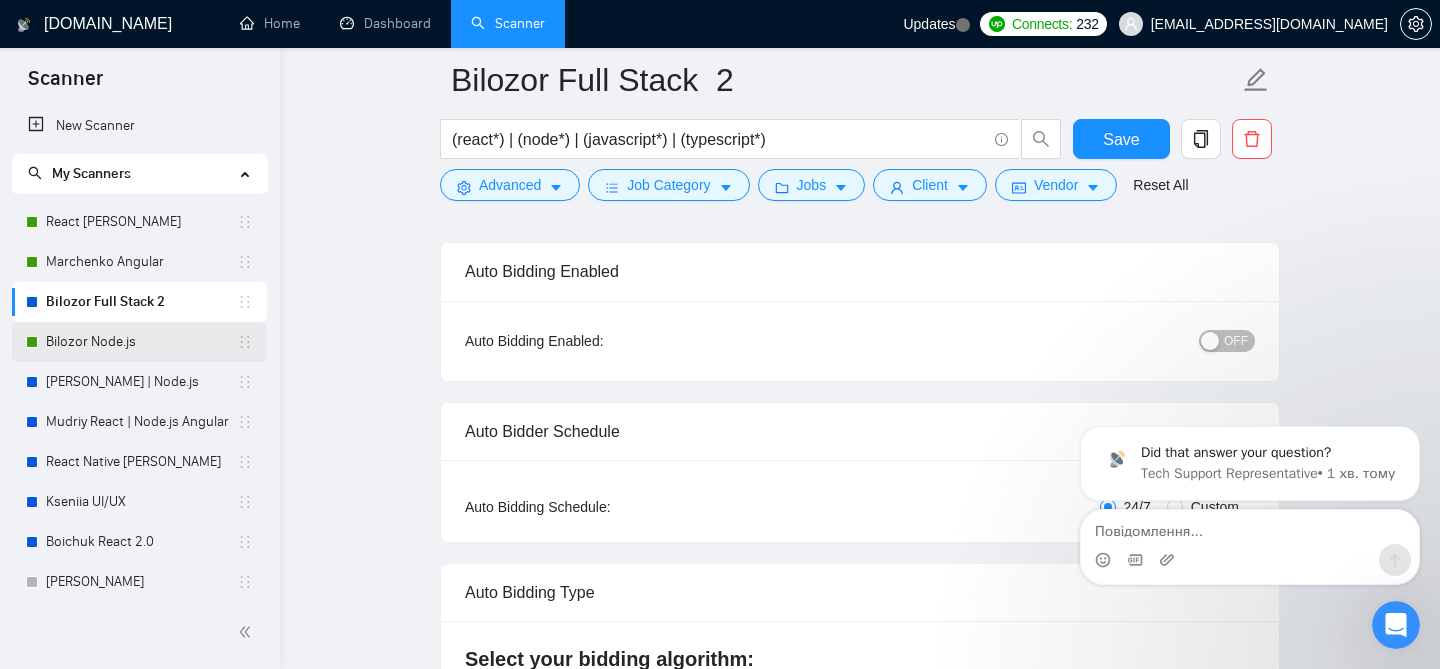 click on "Bilozor Node.js" at bounding box center (141, 342) 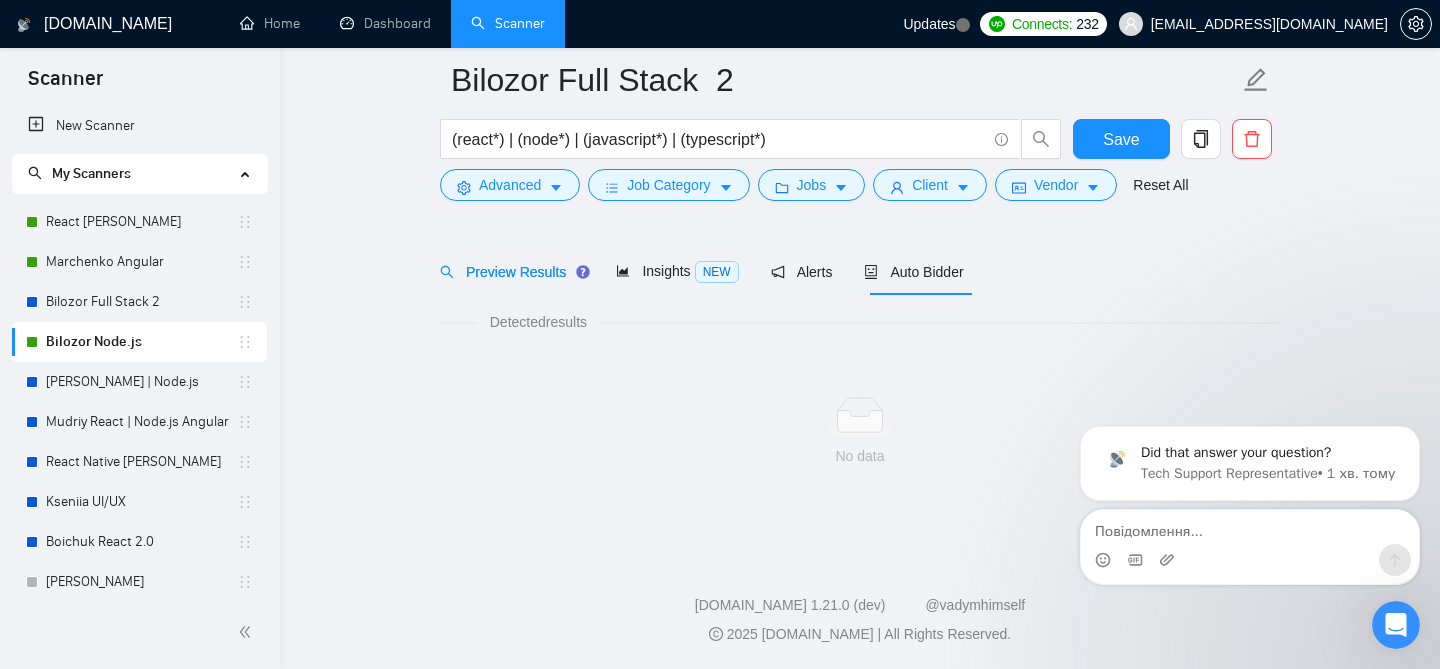 scroll, scrollTop: 61, scrollLeft: 0, axis: vertical 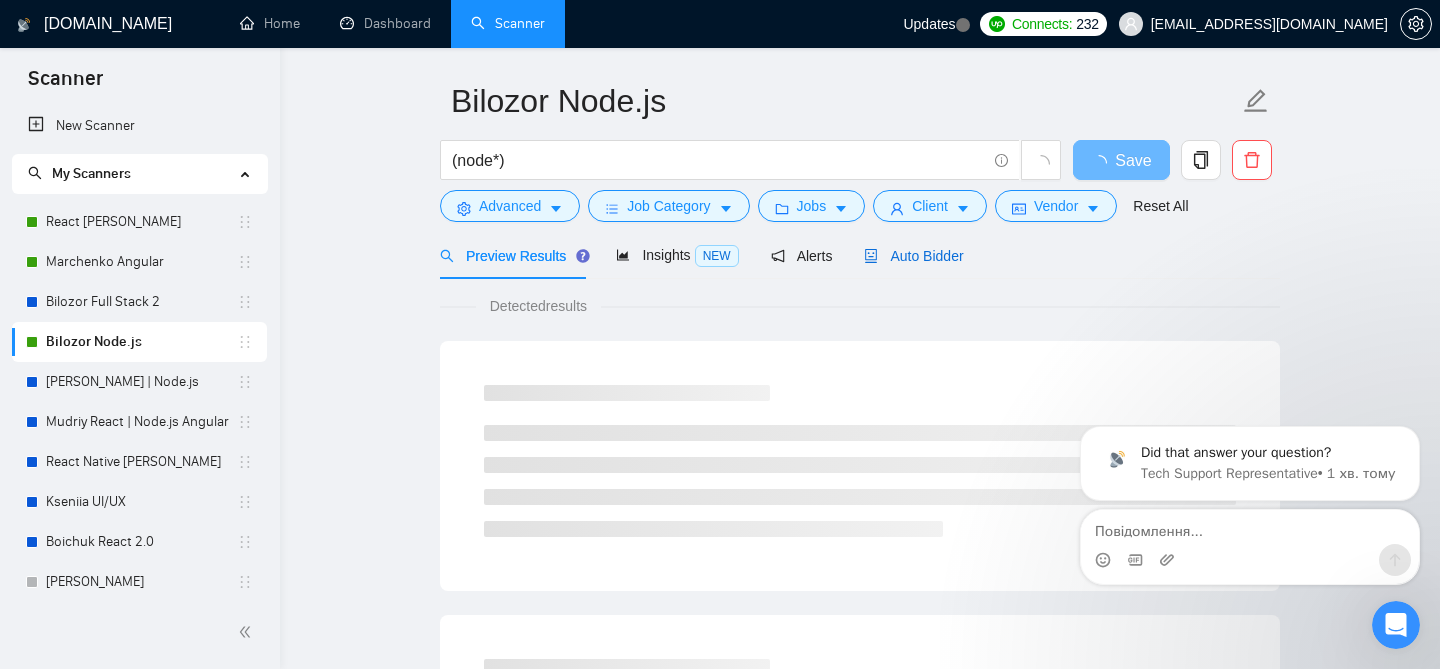 click on "Auto Bidder" at bounding box center [913, 256] 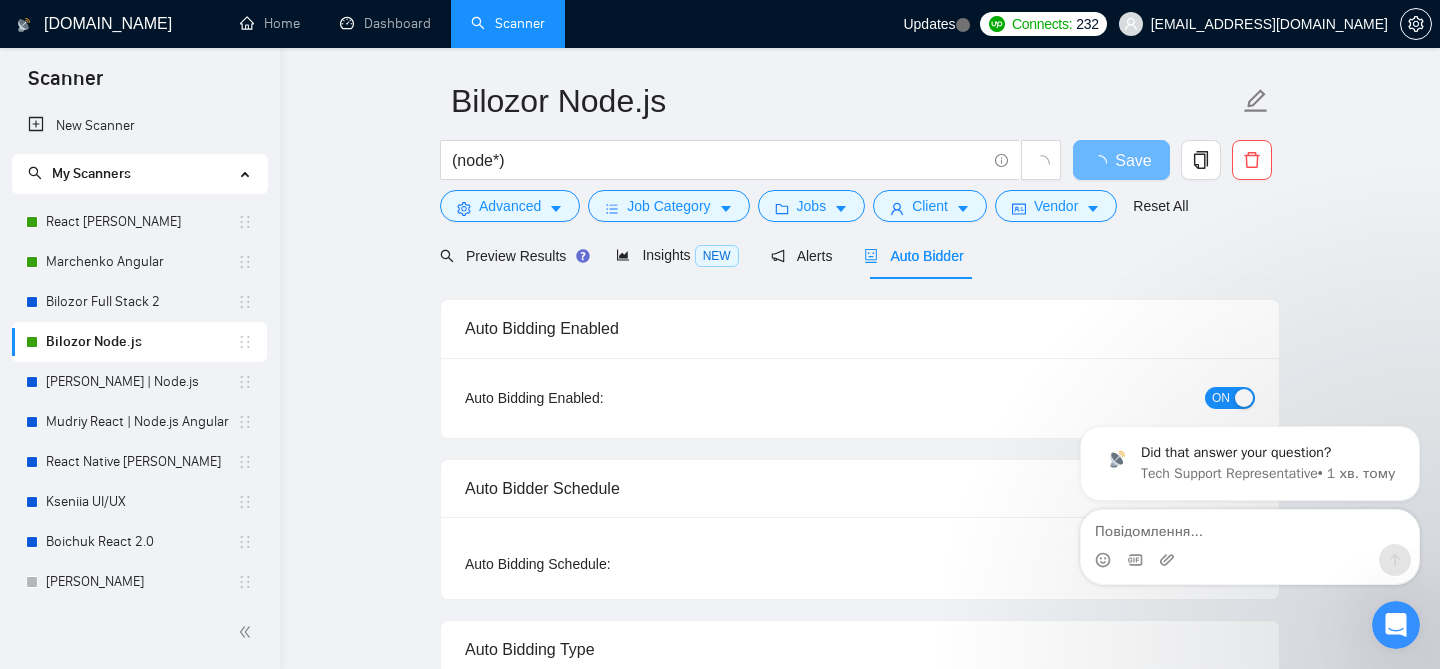 type 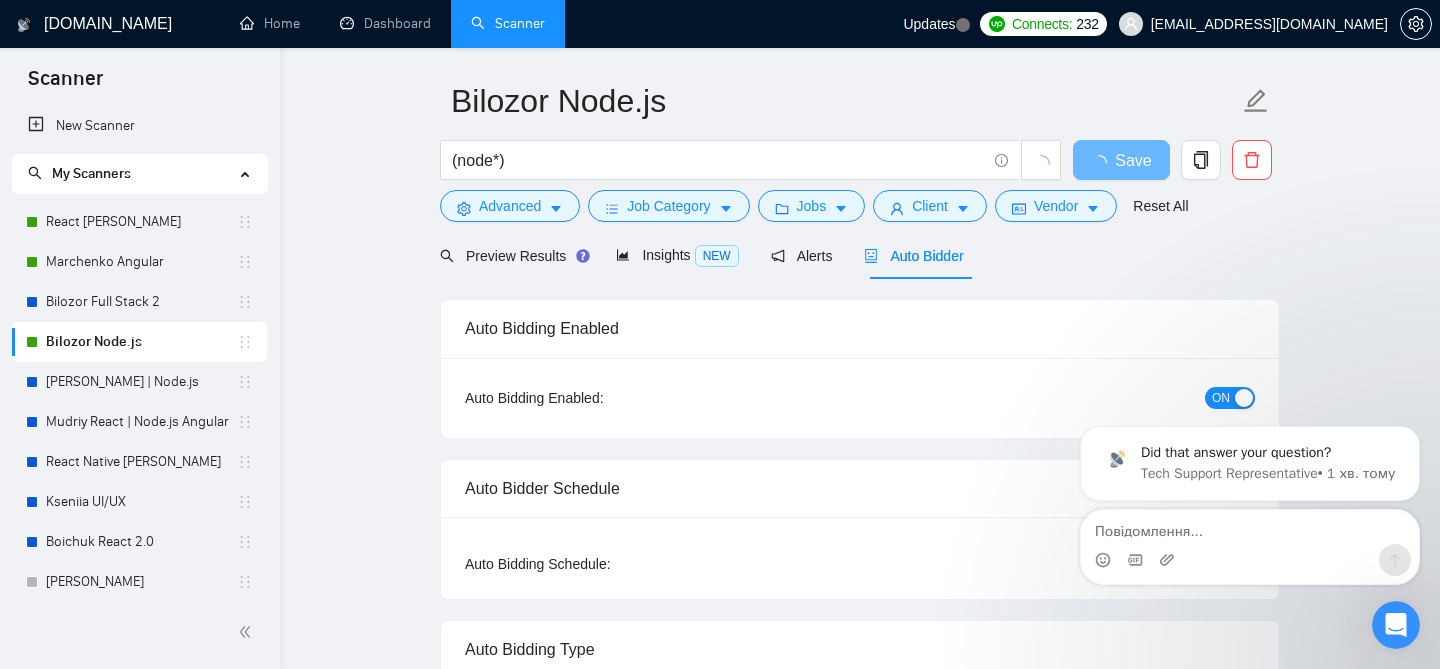 checkbox on "true" 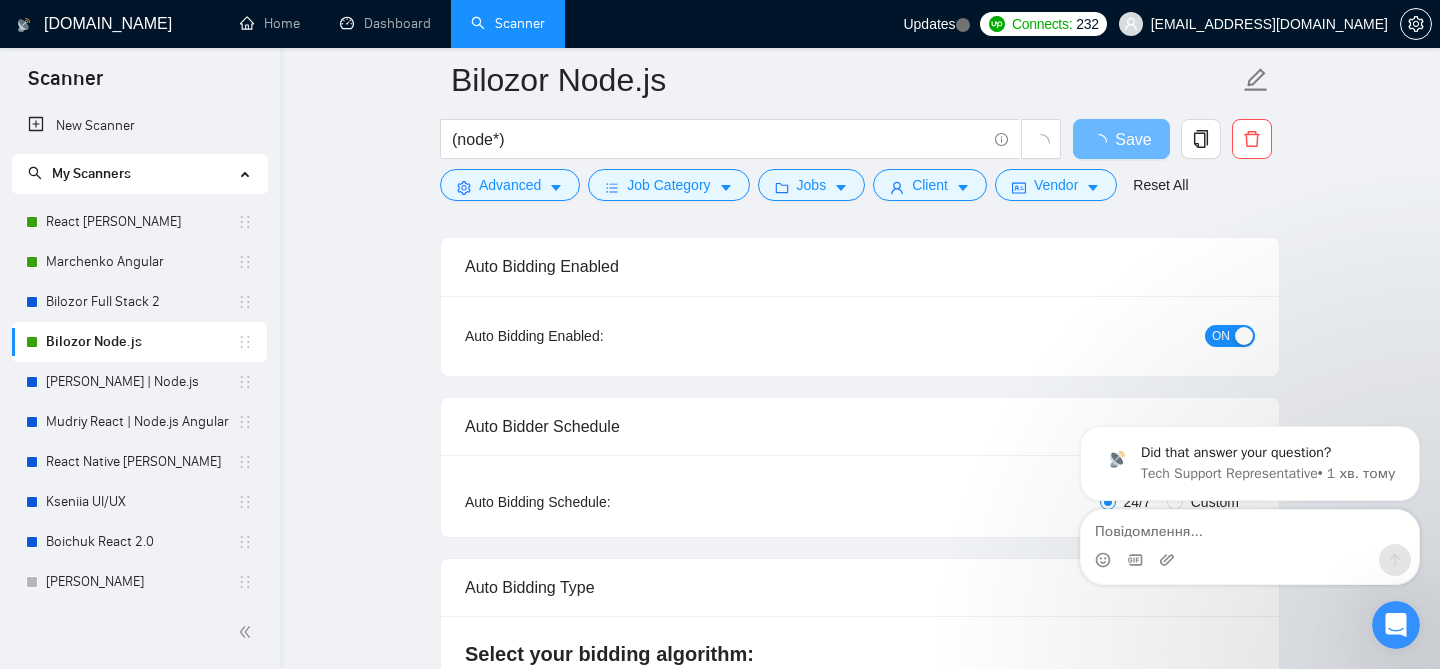 scroll, scrollTop: 142, scrollLeft: 0, axis: vertical 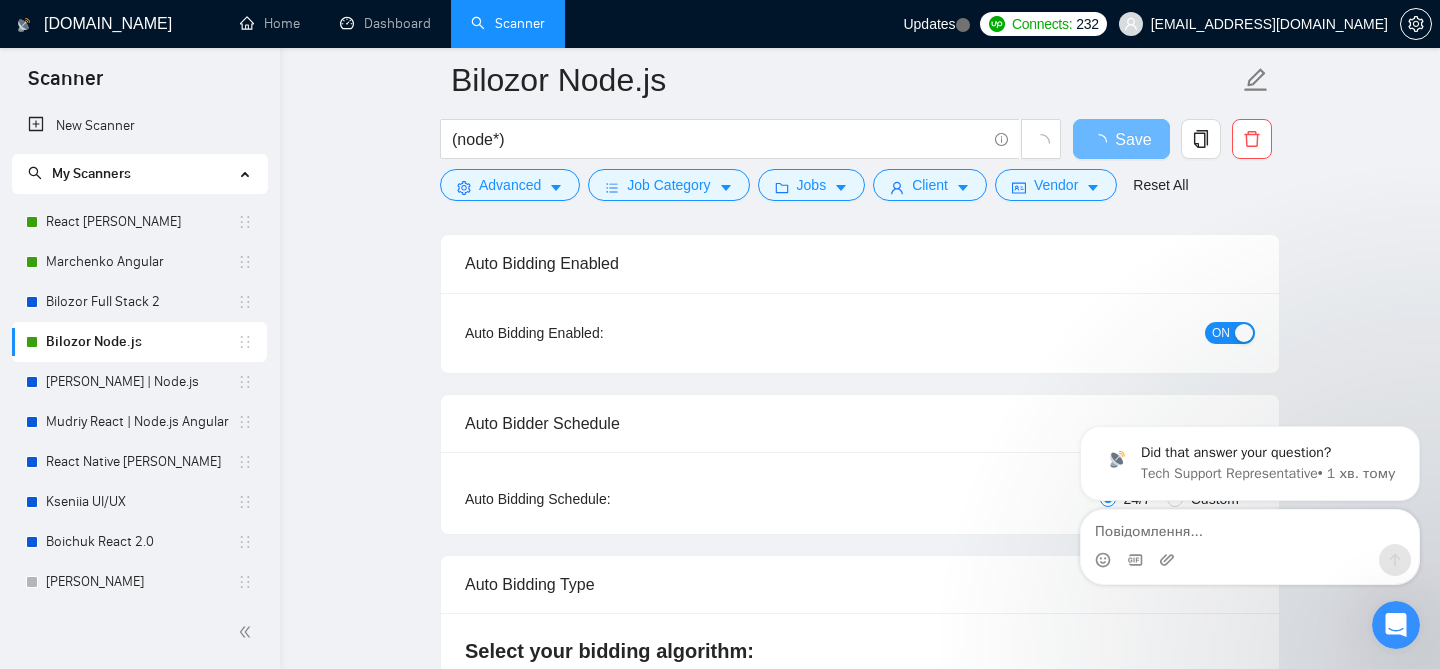 click on "ON" at bounding box center (1221, 333) 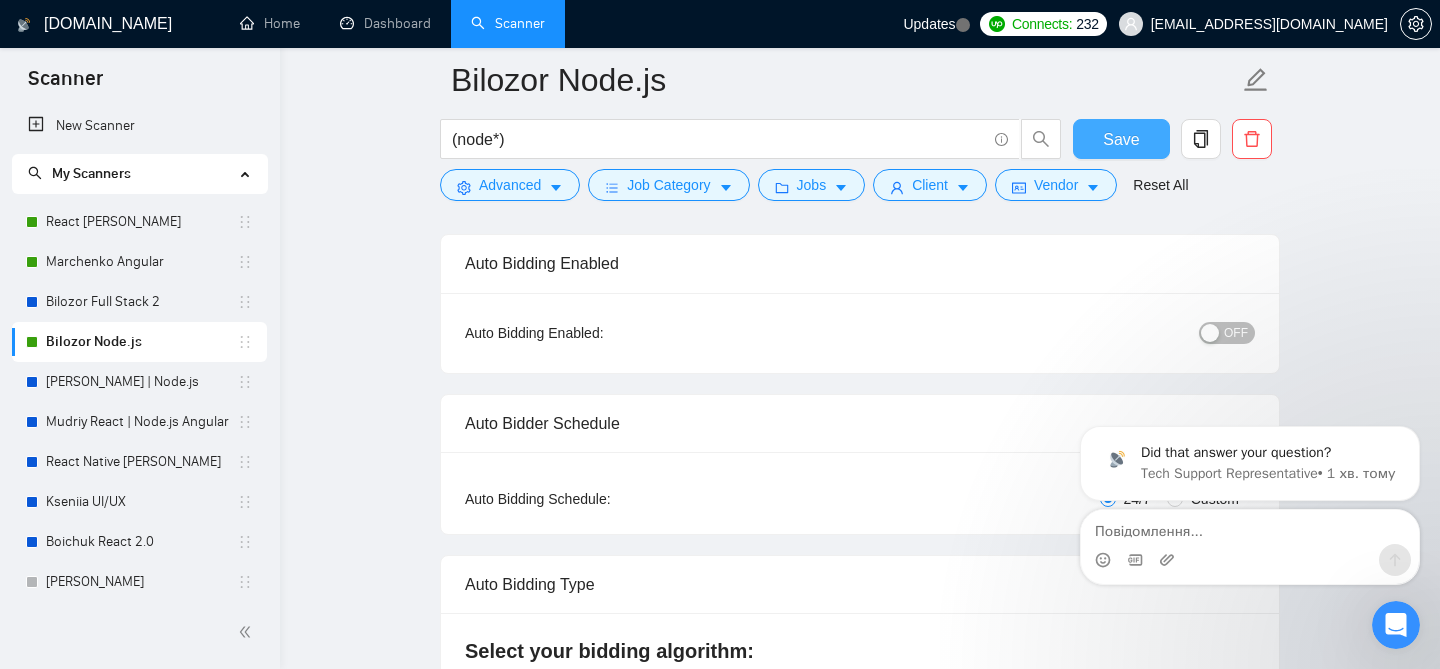 click on "Save" at bounding box center (1121, 139) 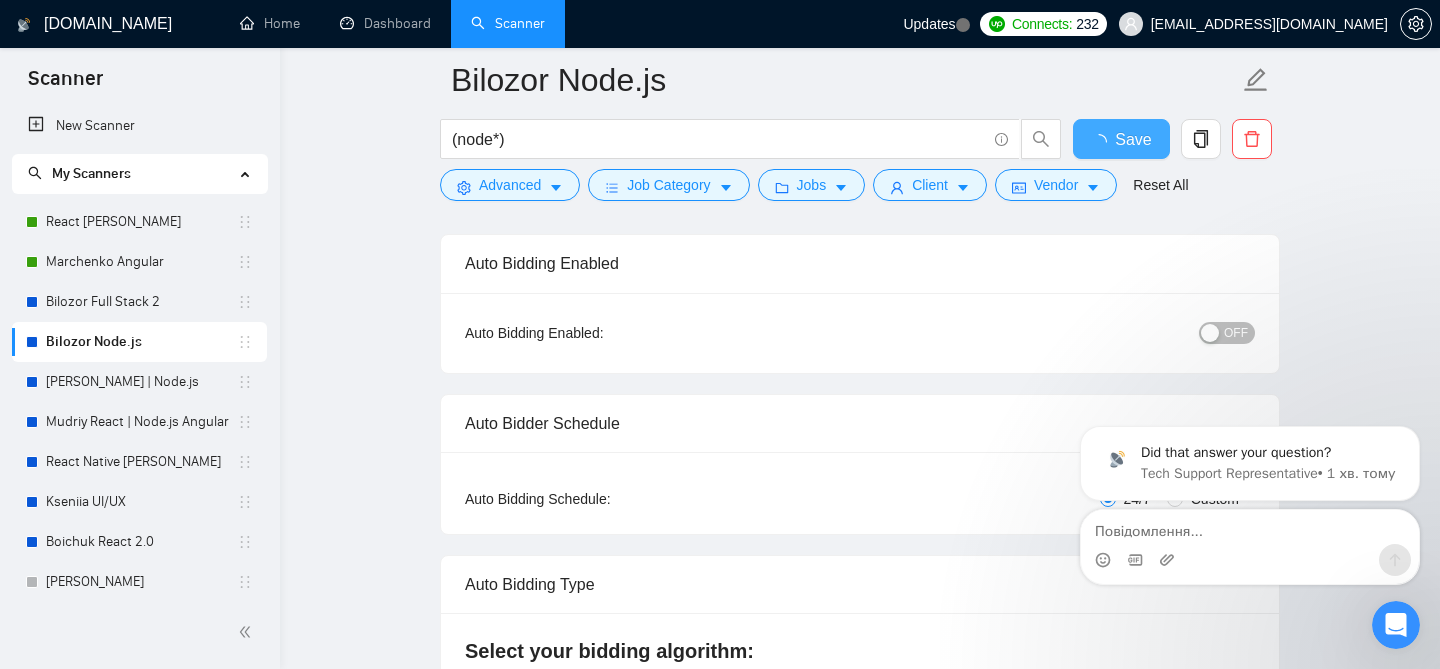 type 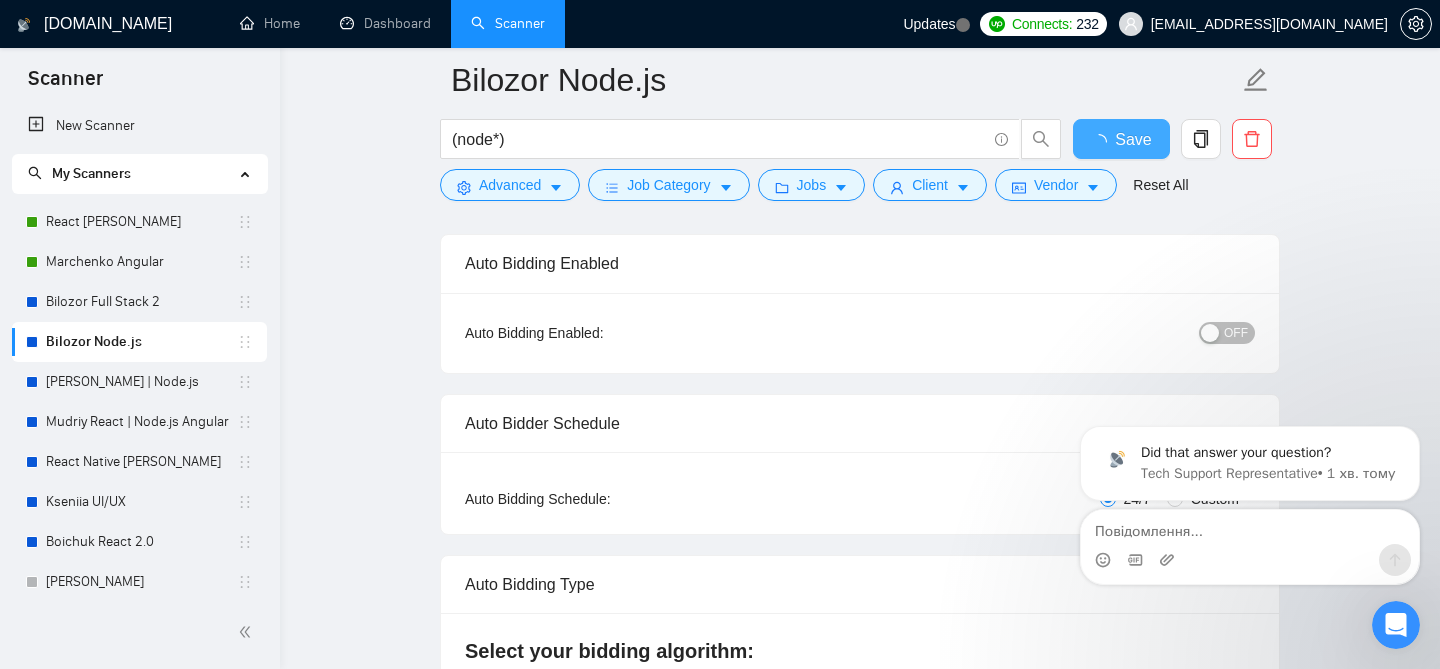 checkbox on "true" 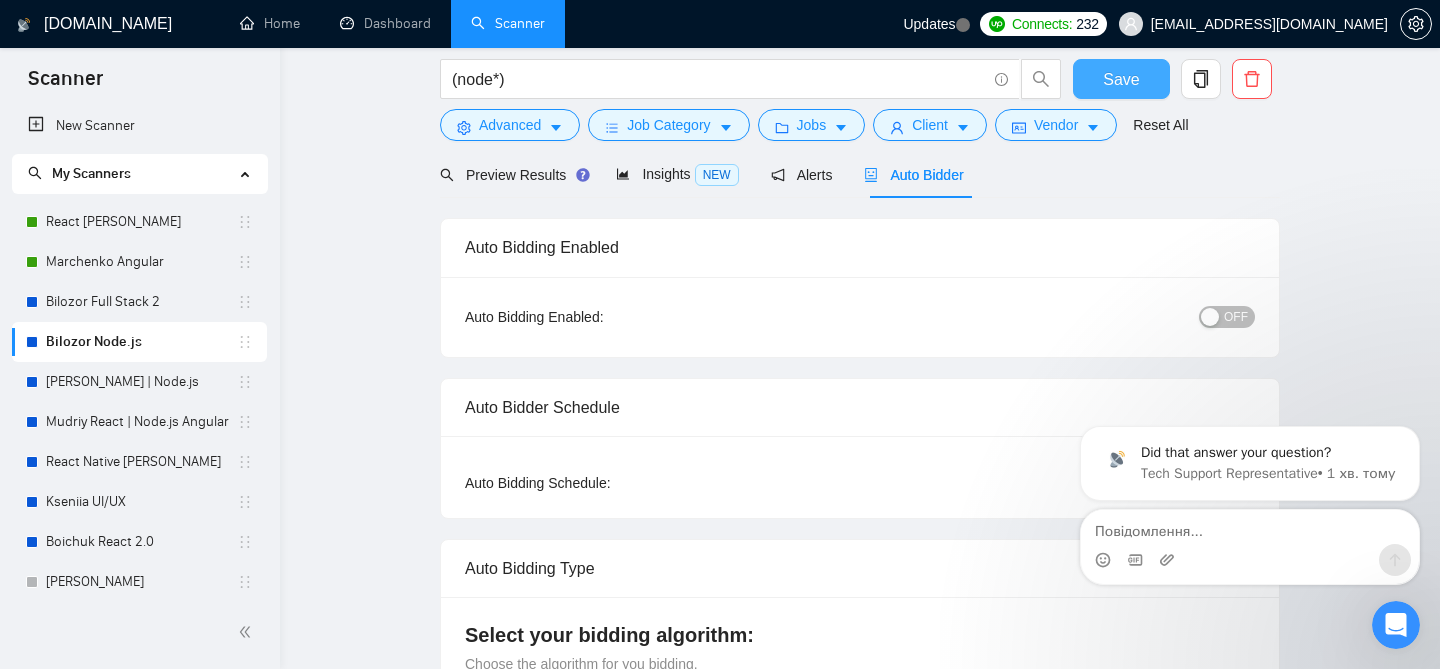 scroll, scrollTop: 0, scrollLeft: 0, axis: both 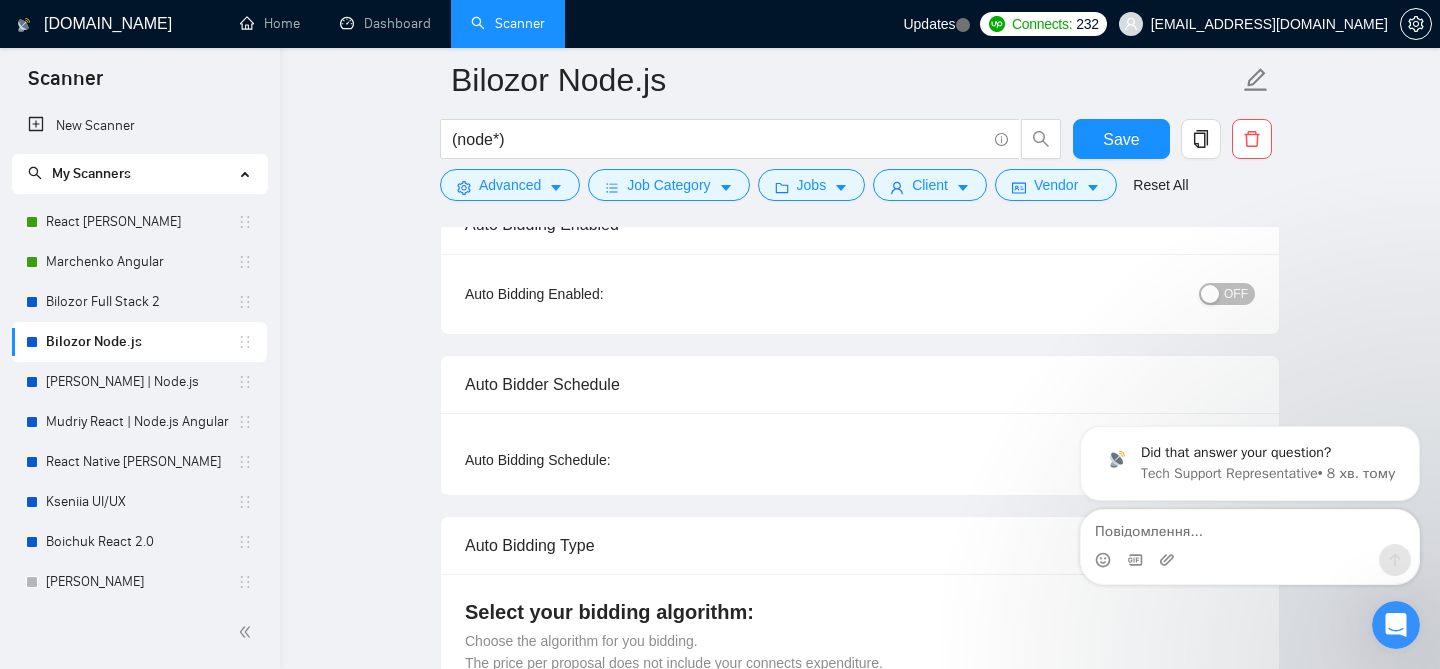 click on "Bilozor Node.js (node*) Save Advanced   Job Category   Jobs   Client   Vendor   Reset All Preview Results Insights NEW Alerts Auto Bidder Auto Bidding Enabled Auto Bidding Enabled: OFF Auto Bidder Schedule Auto Bidding Type: Automated (recommended) Semi-automated Auto Bidding Schedule: 24/7 Custom Custom Auto Bidder Schedule Repeat every week [DATE] [DATE] [DATE] [DATE] [DATE] [DATE] [DATE] Active Hours ( [GEOGRAPHIC_DATA]/[GEOGRAPHIC_DATA] ): From: To: ( 24  hours) [GEOGRAPHIC_DATA]/[GEOGRAPHIC_DATA] Auto Bidding Type Select your bidding algorithm: Choose the algorithm for you bidding. The price per proposal does not include your connects expenditure. Template Bidder Works great for narrow segments and short cover letters that don't change. 0.50  credits / proposal Sardor AI 🤖 Personalise your cover letter with ai [placeholders] 1.00  credits / proposal Experimental Laziza AI  👑   NEW   Learn more 2.00  credits / proposal 13.24 credits savings Team & Freelancer Select team: BandaPixels, LLC Select freelancer: [PERSON_NAME] Bilozor   - - -   $ 30" at bounding box center (860, 2430) 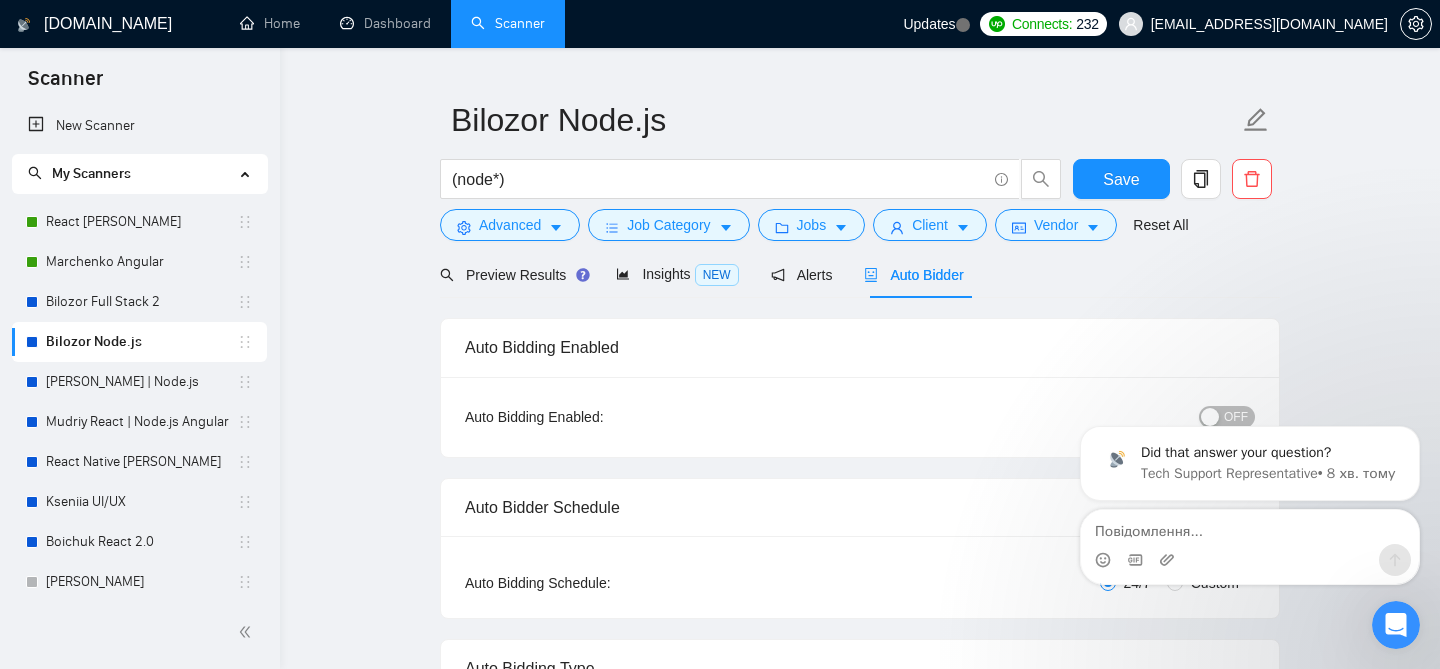 scroll, scrollTop: 0, scrollLeft: 0, axis: both 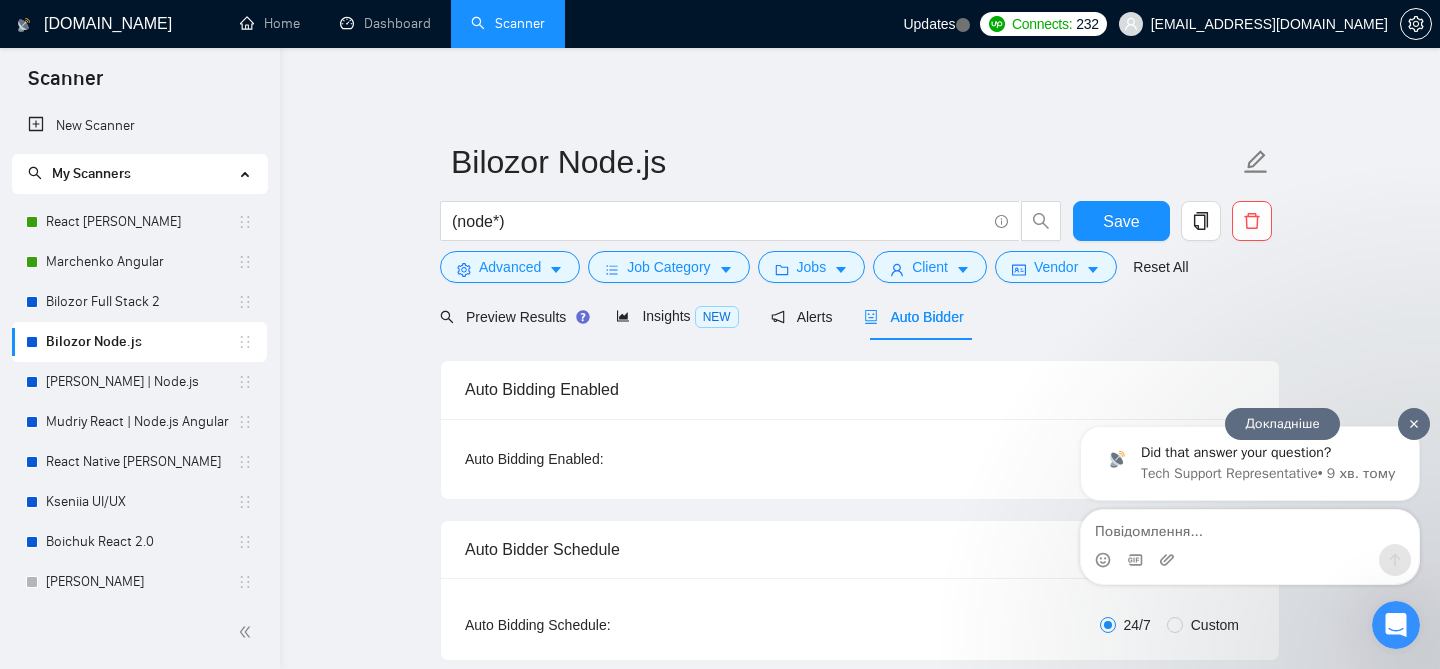 click at bounding box center [1414, 424] 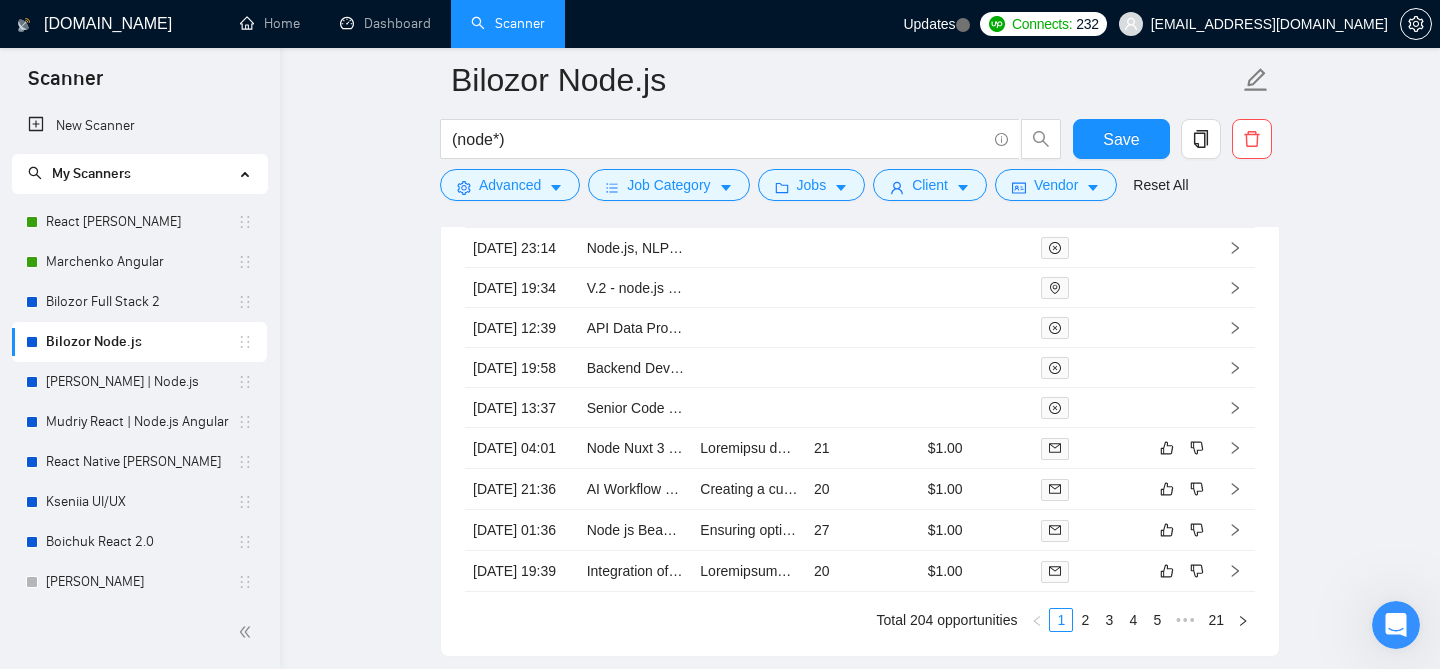 scroll, scrollTop: 4488, scrollLeft: 0, axis: vertical 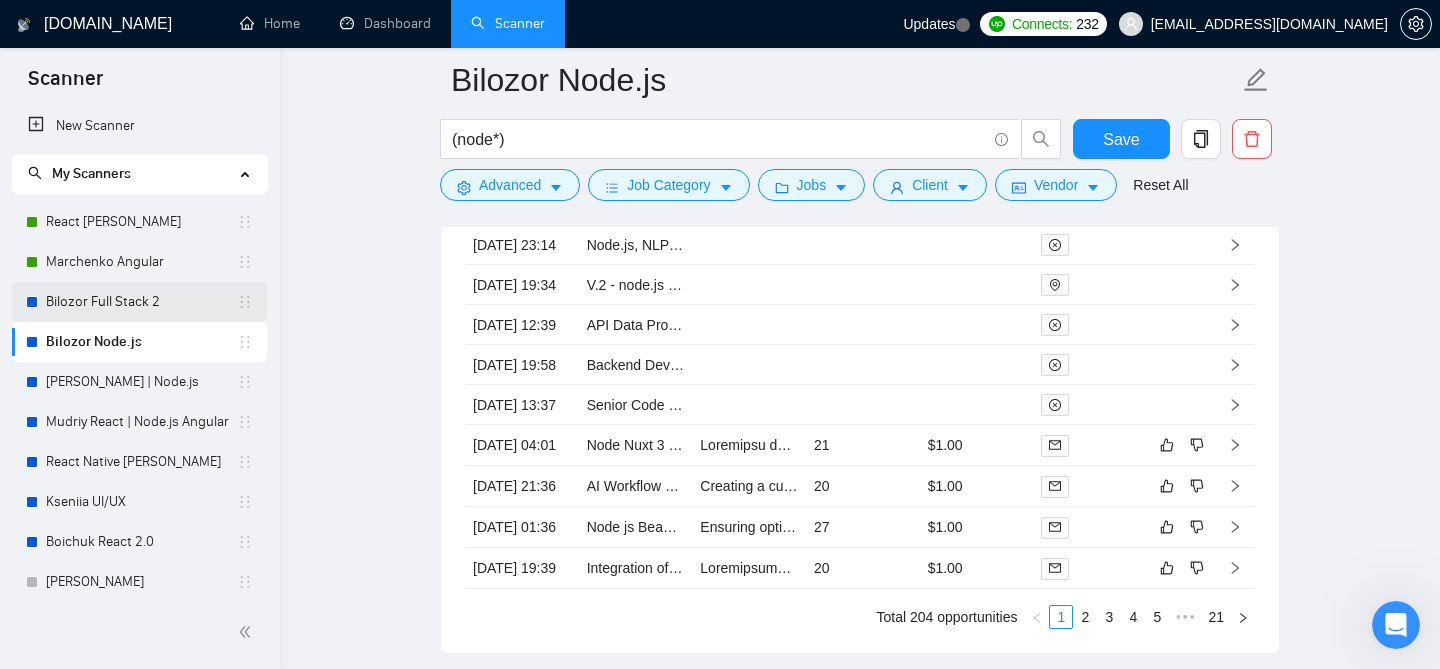 click on "Bilozor Full Stack  2" at bounding box center [141, 302] 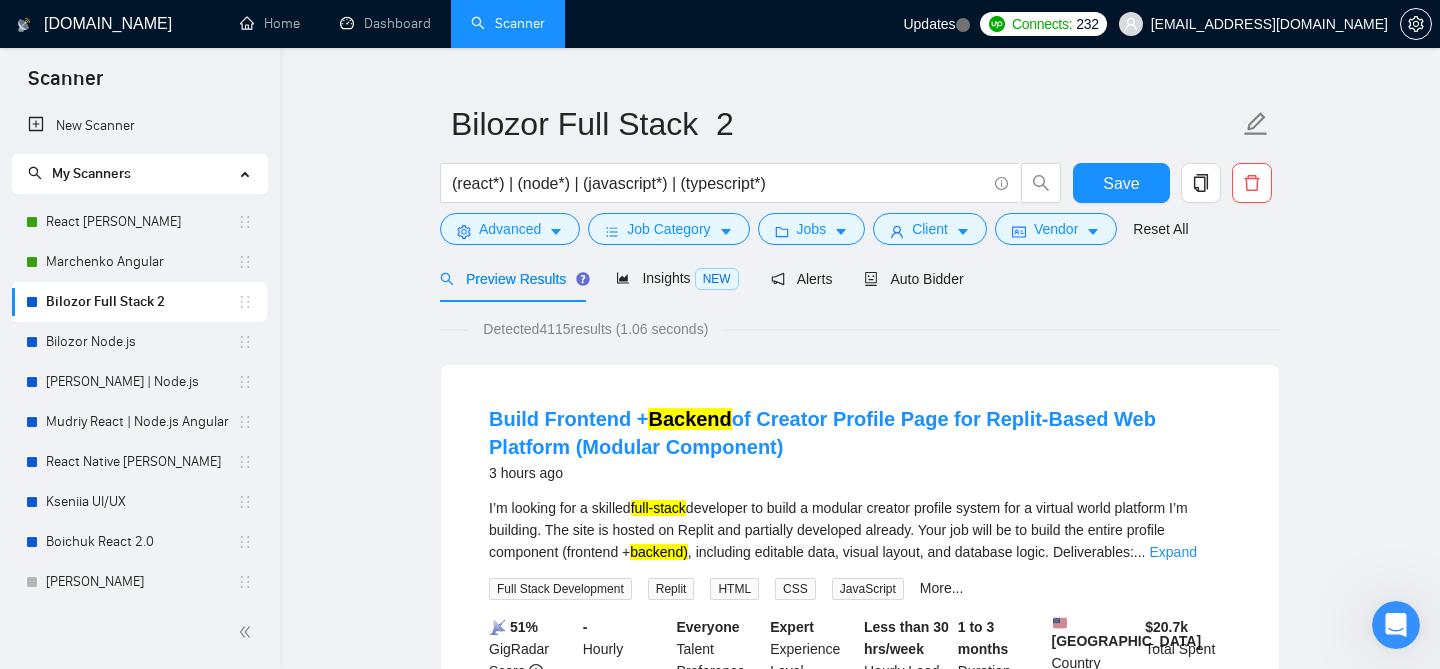 scroll, scrollTop: 0, scrollLeft: 0, axis: both 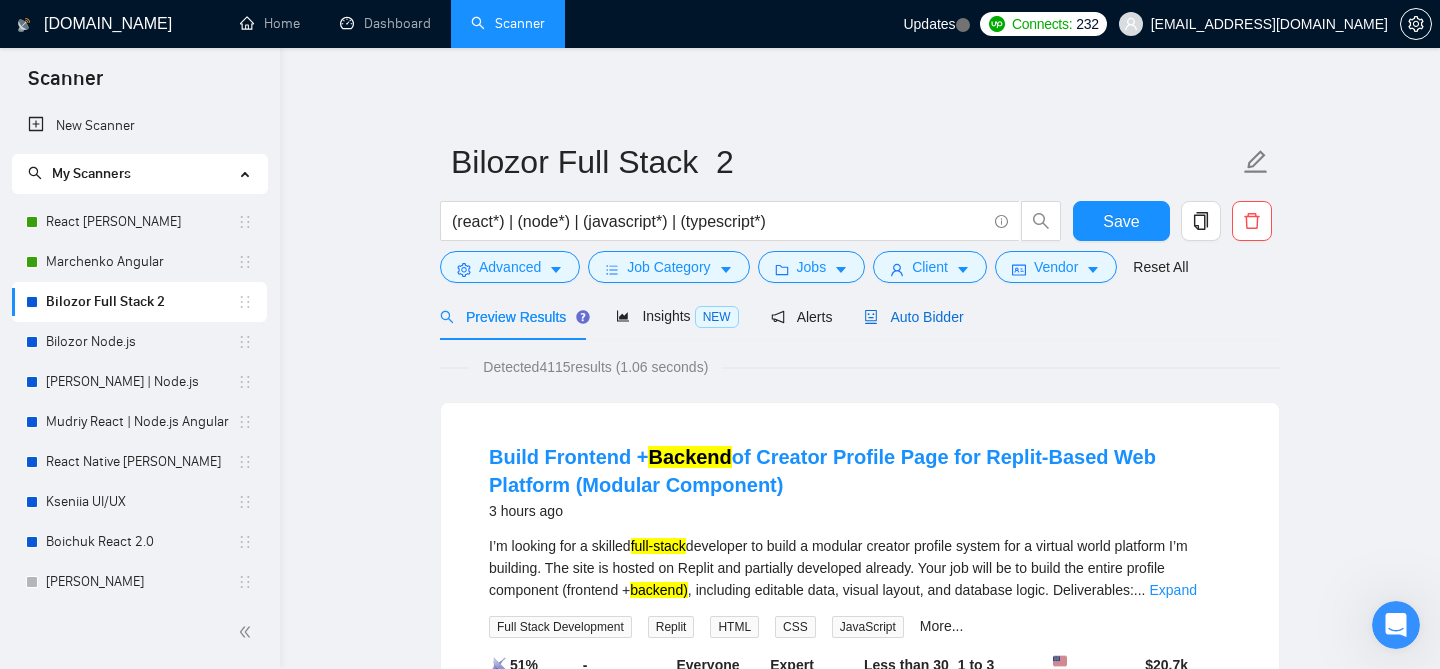 click on "Auto Bidder" at bounding box center (913, 317) 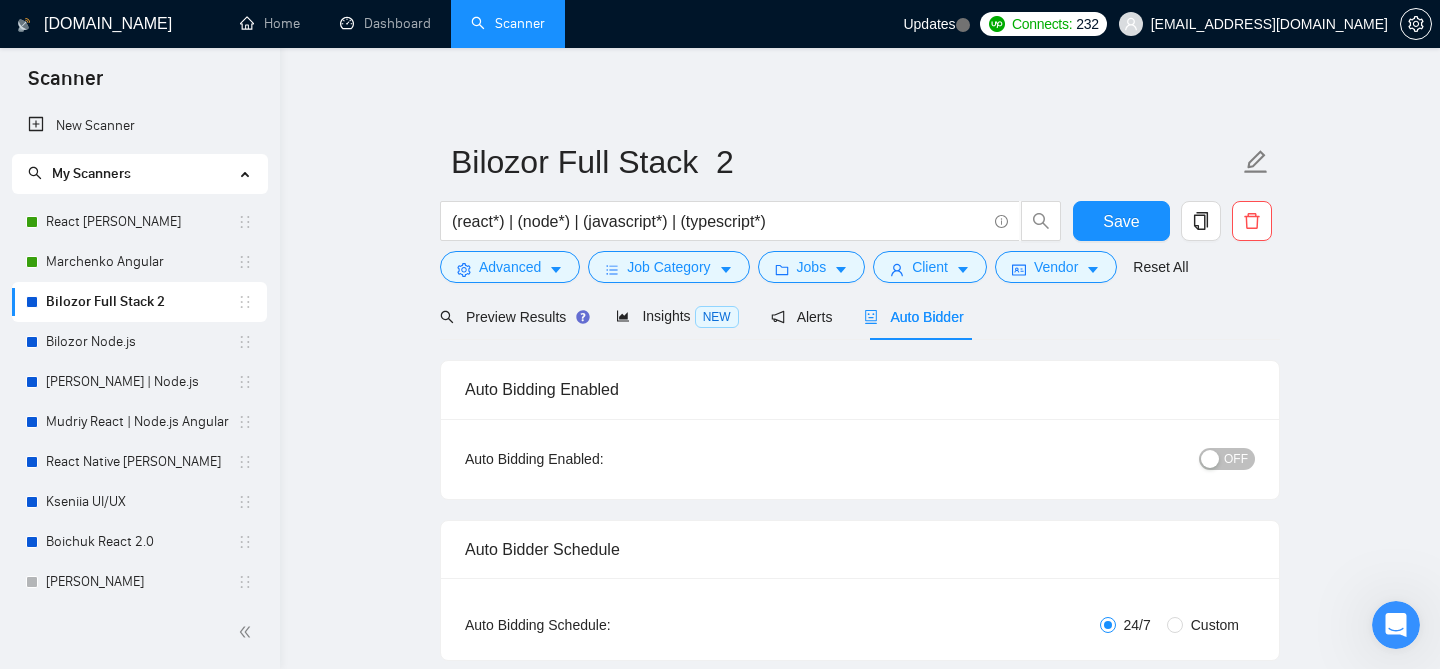 type 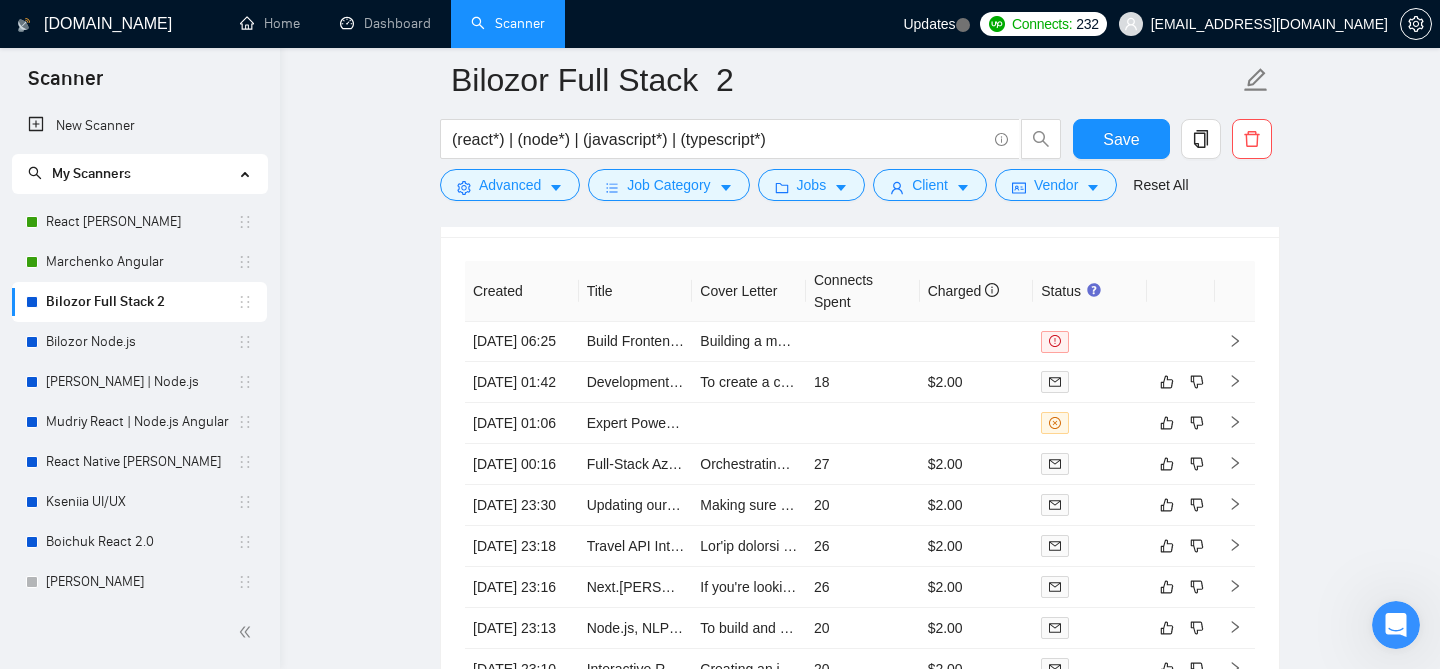 scroll, scrollTop: 4723, scrollLeft: 0, axis: vertical 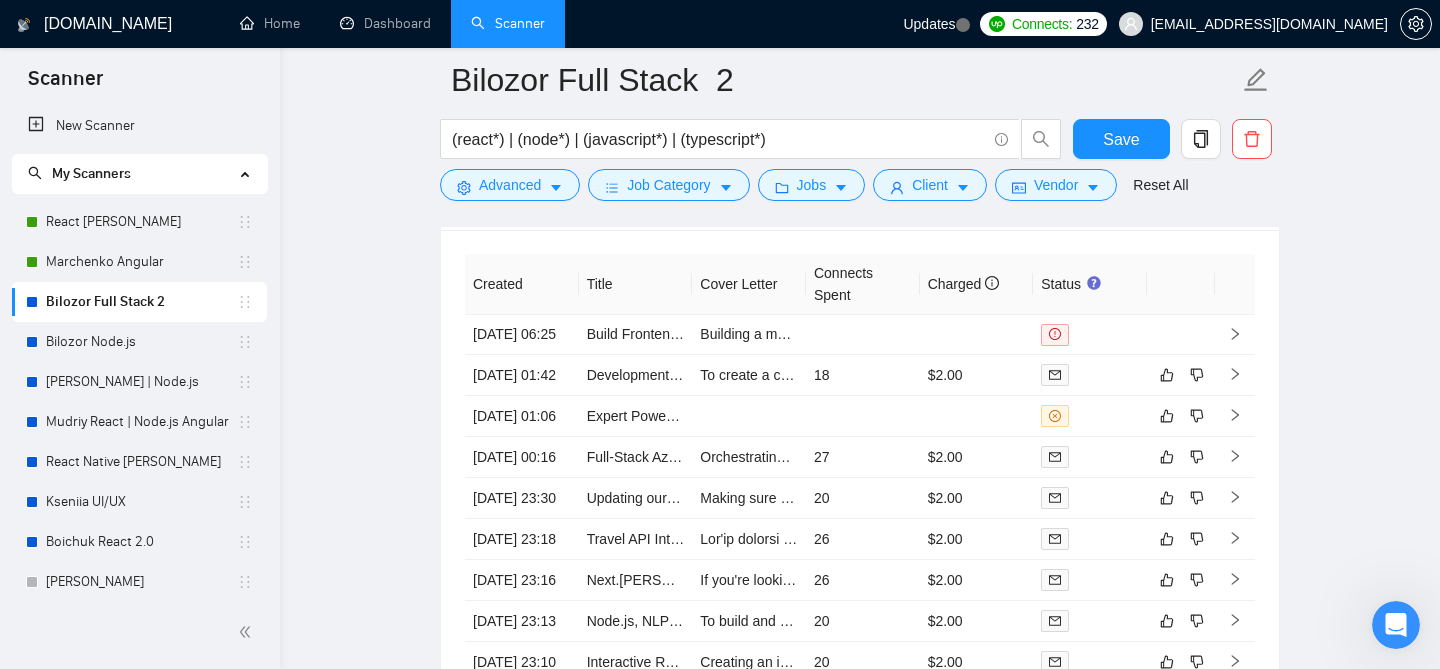 click 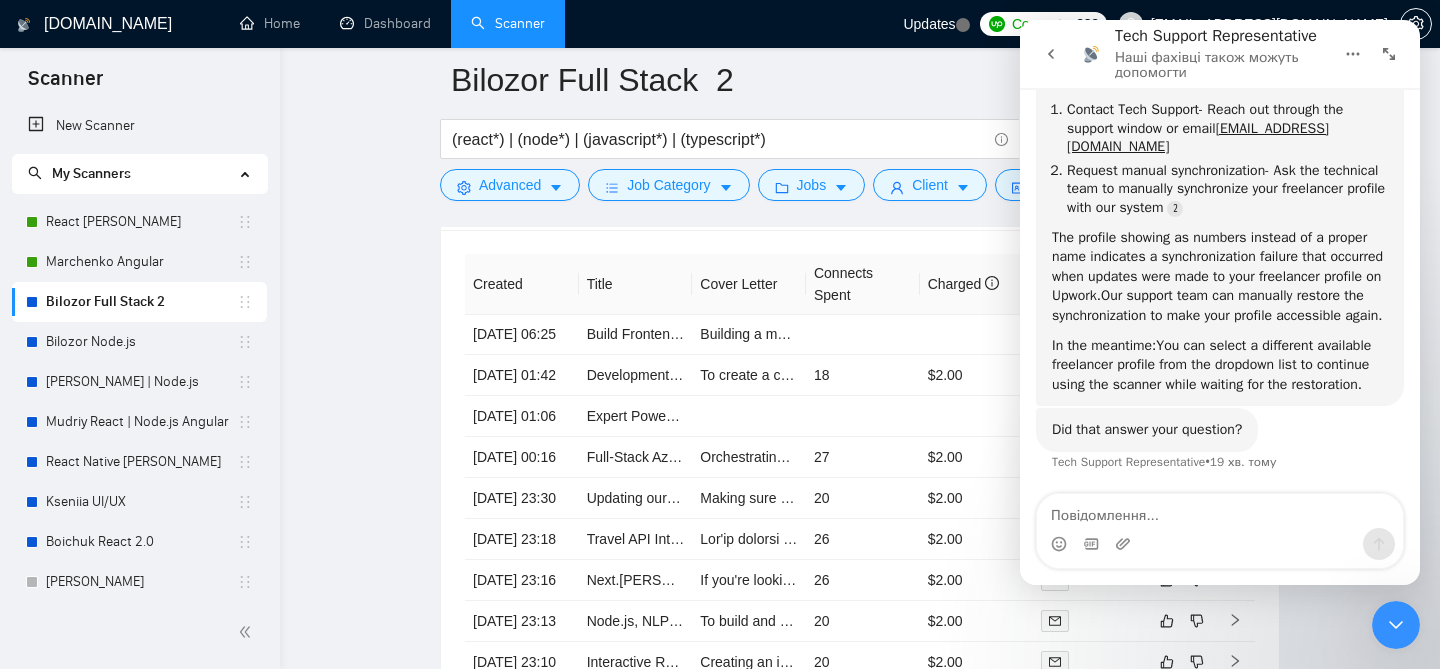 scroll, scrollTop: 979, scrollLeft: 0, axis: vertical 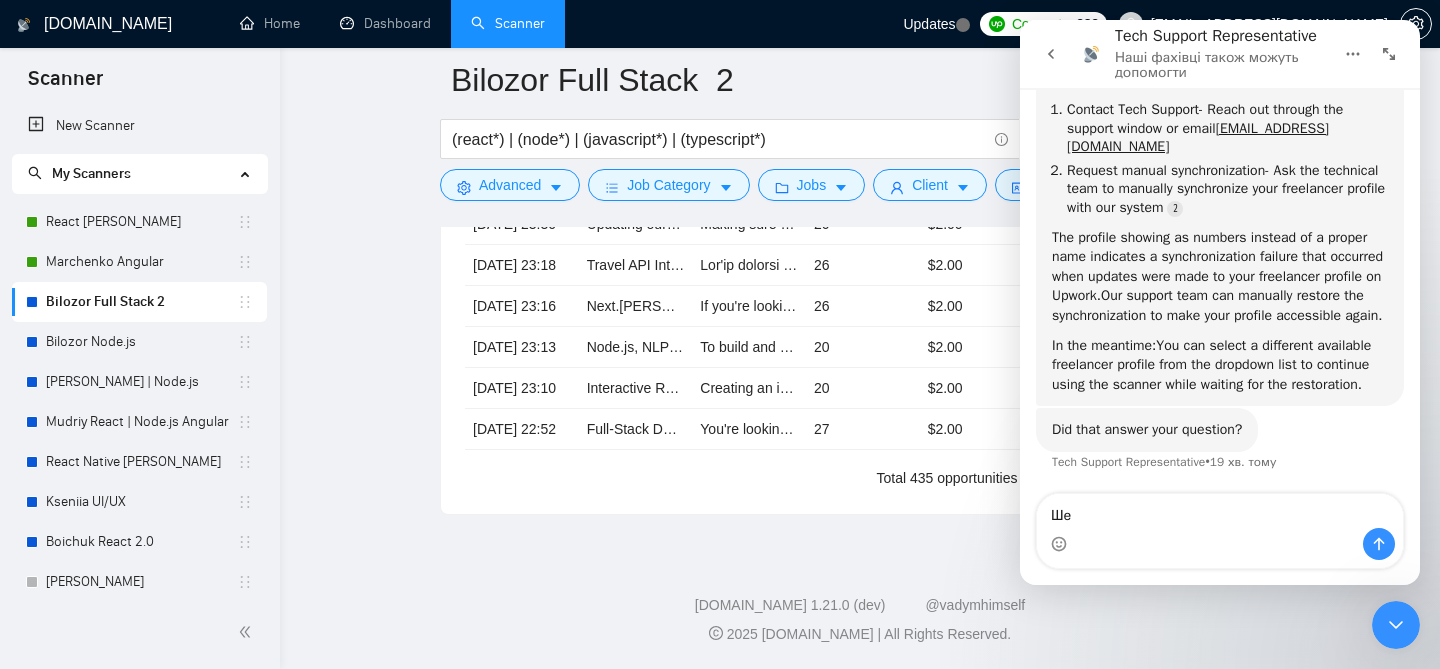 type on "Ш" 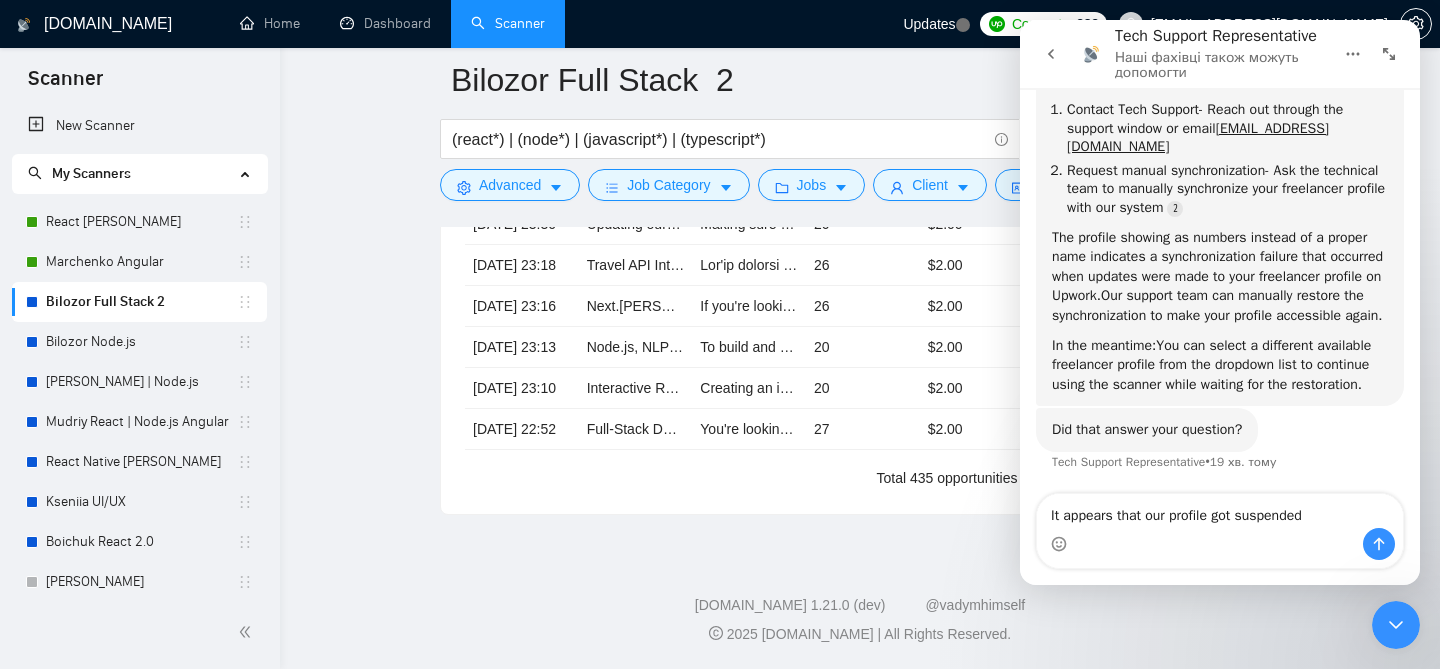 click on "It appears that our profile got suspended" at bounding box center [1220, 511] 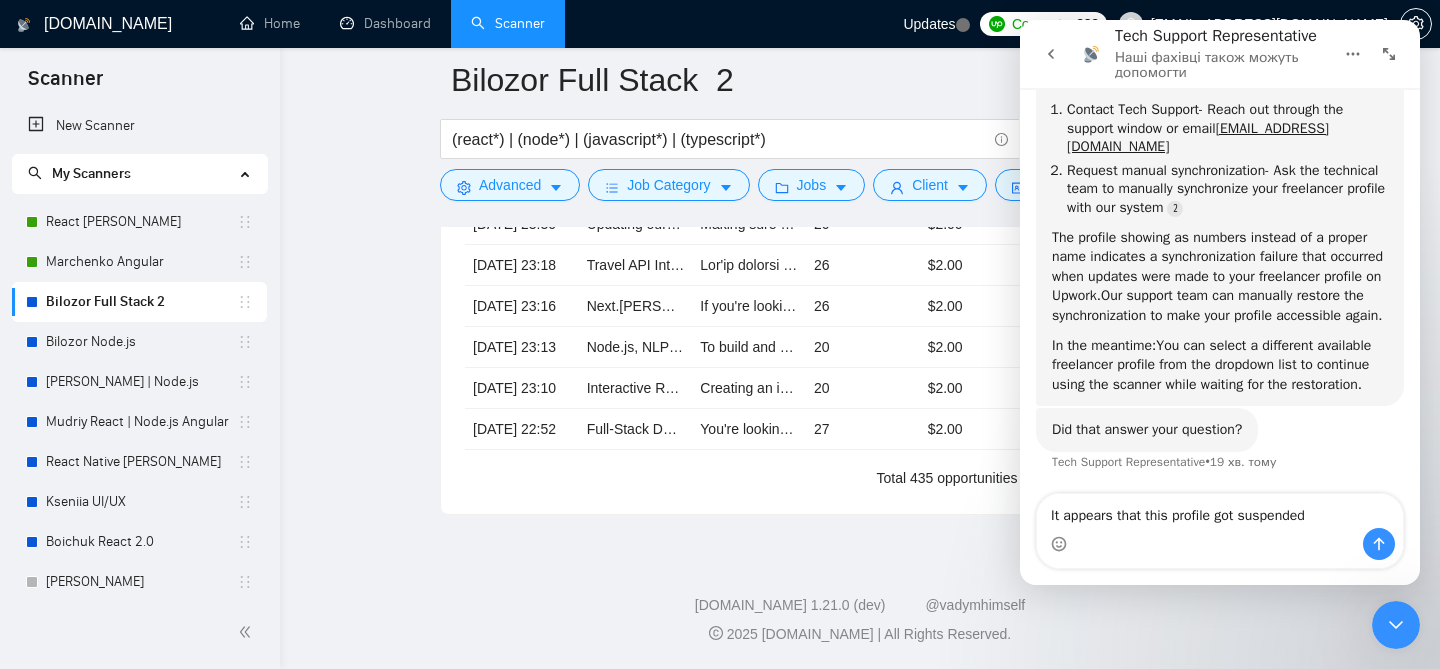 click on "It appears that this profile got suspended" at bounding box center [1220, 511] 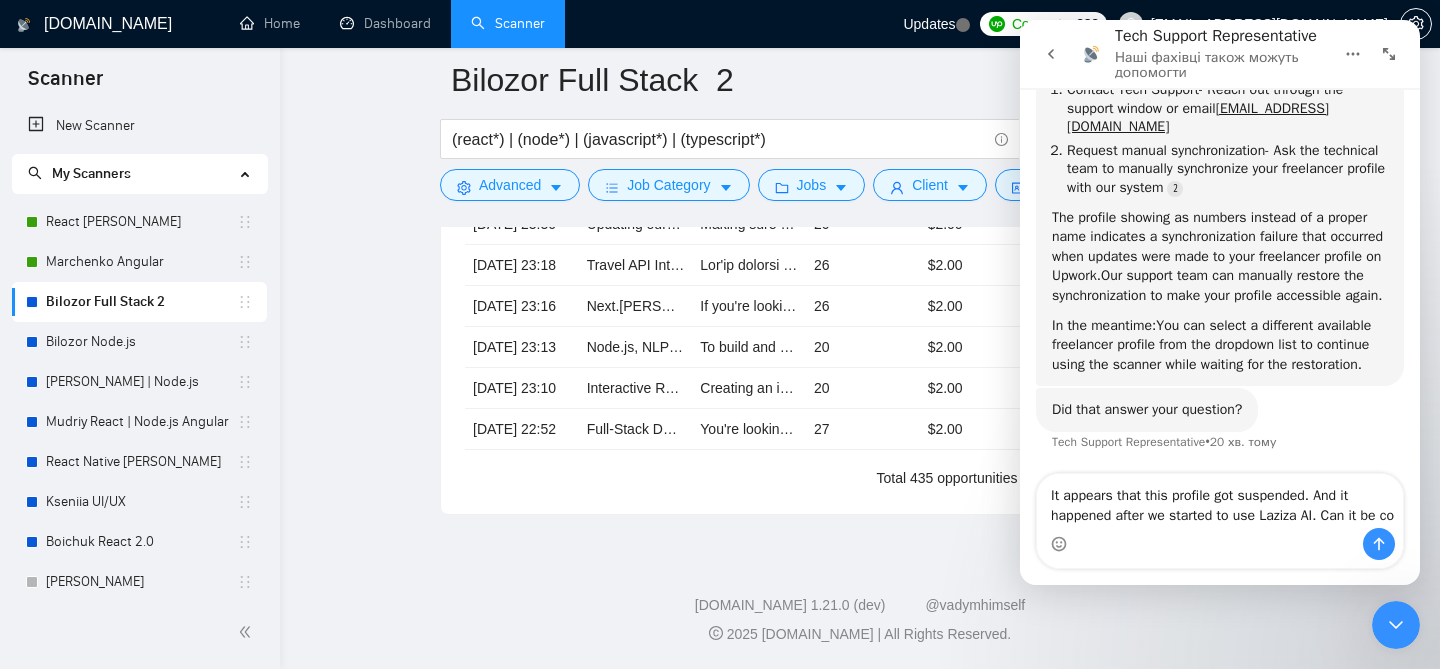 scroll, scrollTop: 1019, scrollLeft: 0, axis: vertical 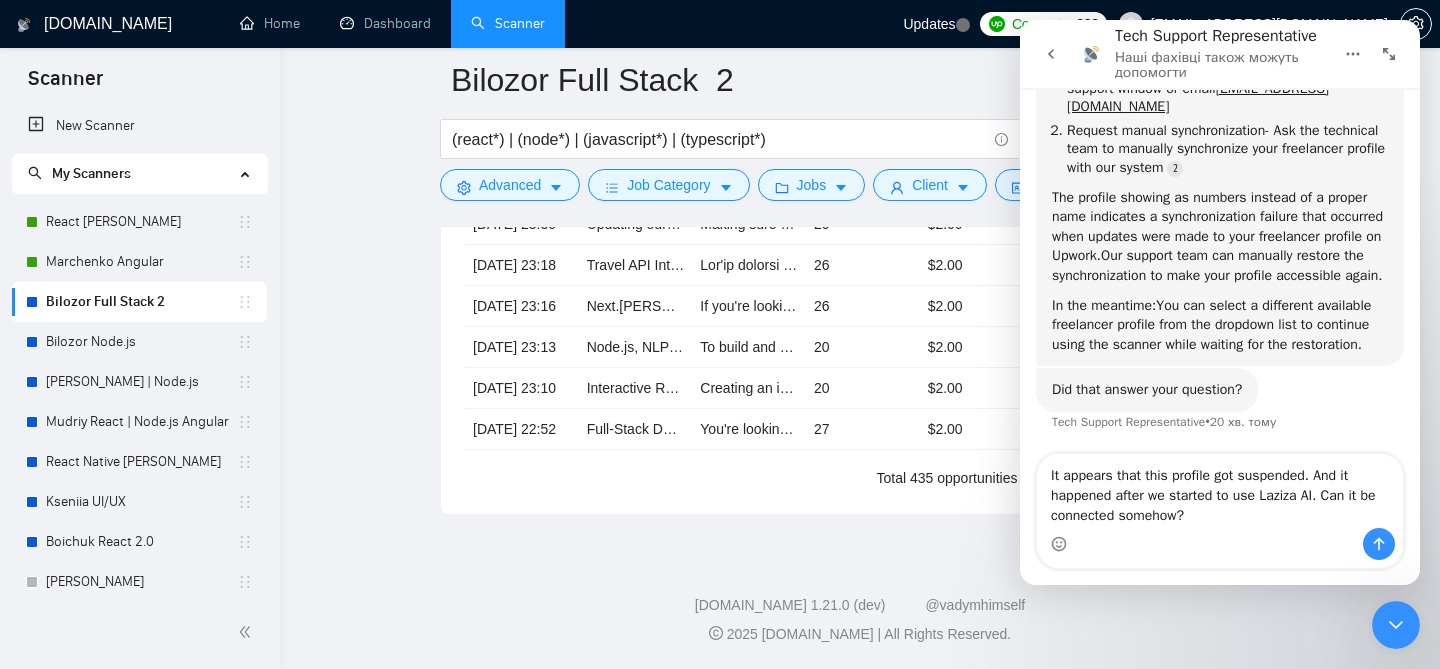 type on "It appears that this profile got suspended. And it happened after we started to use Laziza AI. Can it be connected somehow?" 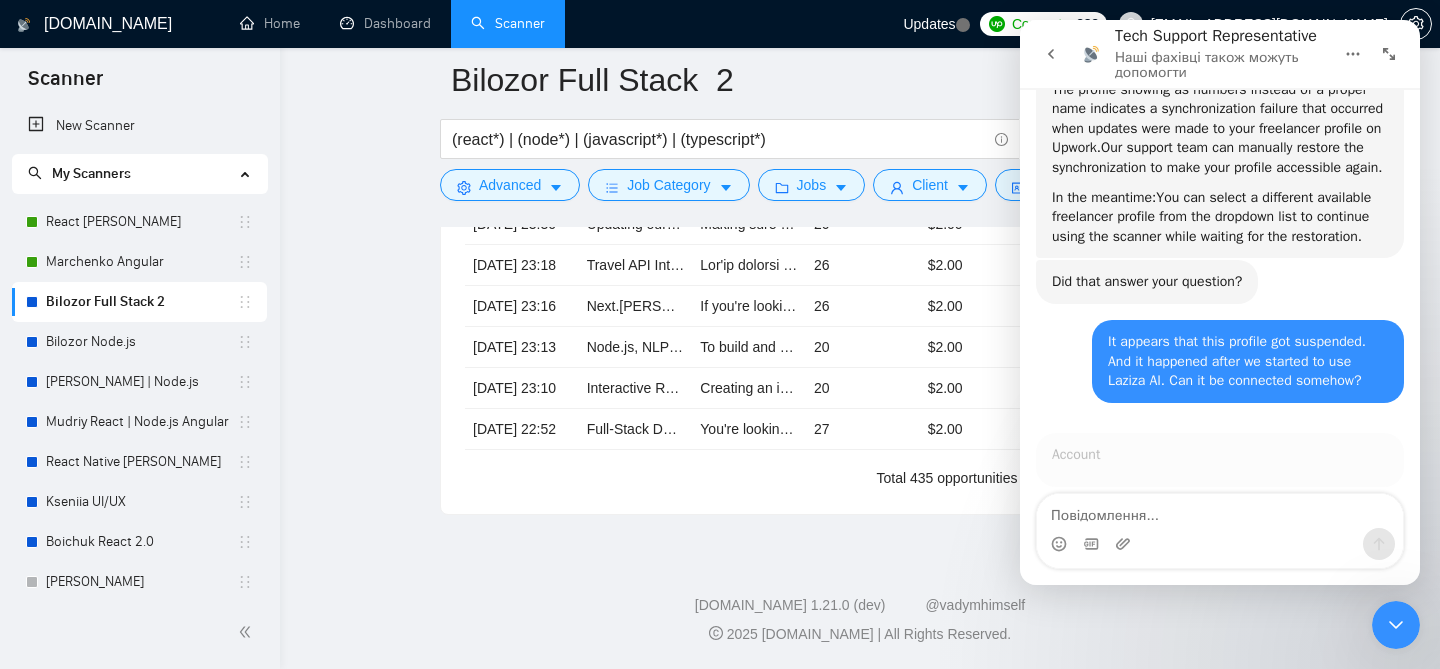 scroll, scrollTop: 1164, scrollLeft: 0, axis: vertical 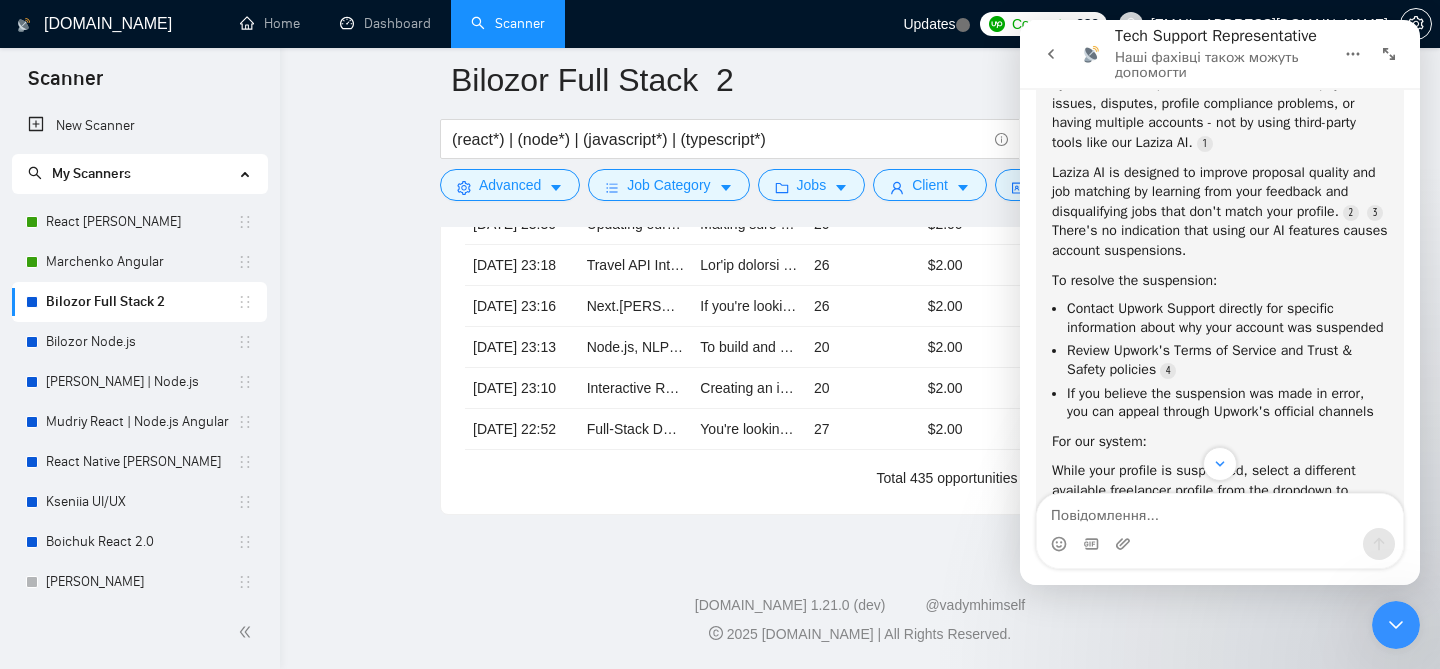 click 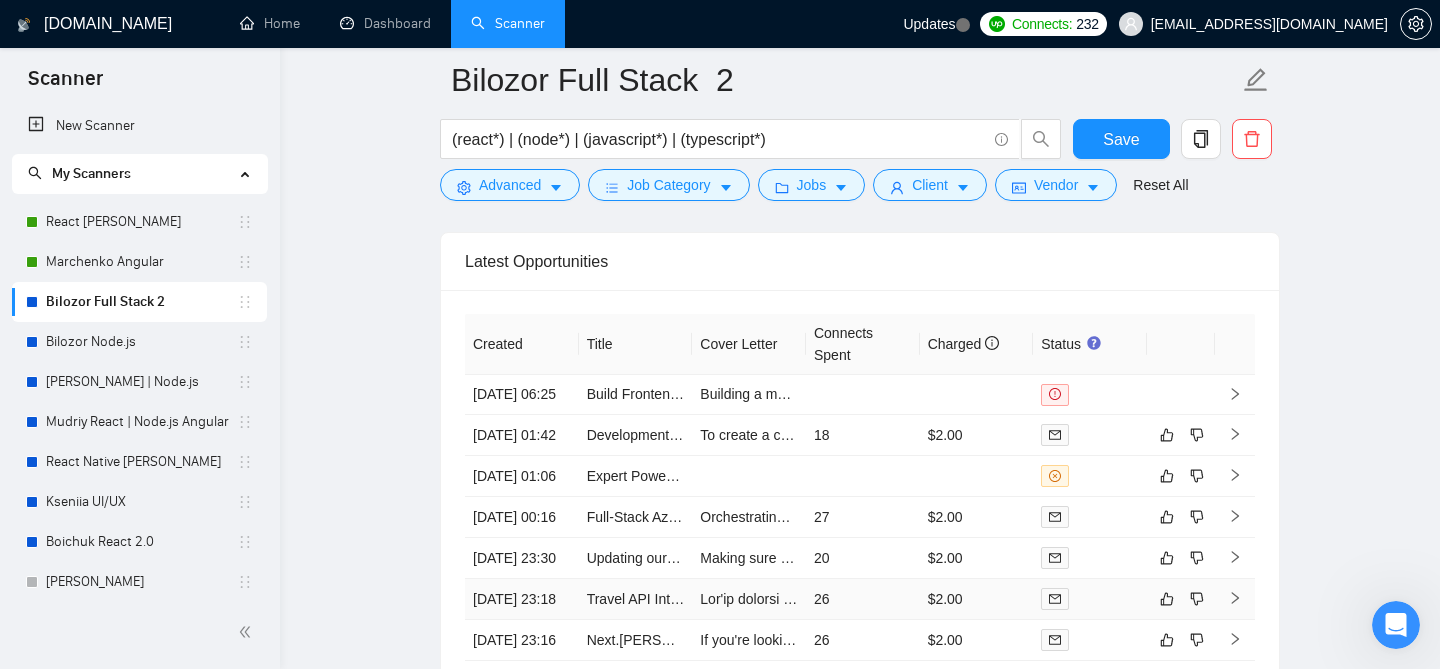scroll, scrollTop: 4667, scrollLeft: 0, axis: vertical 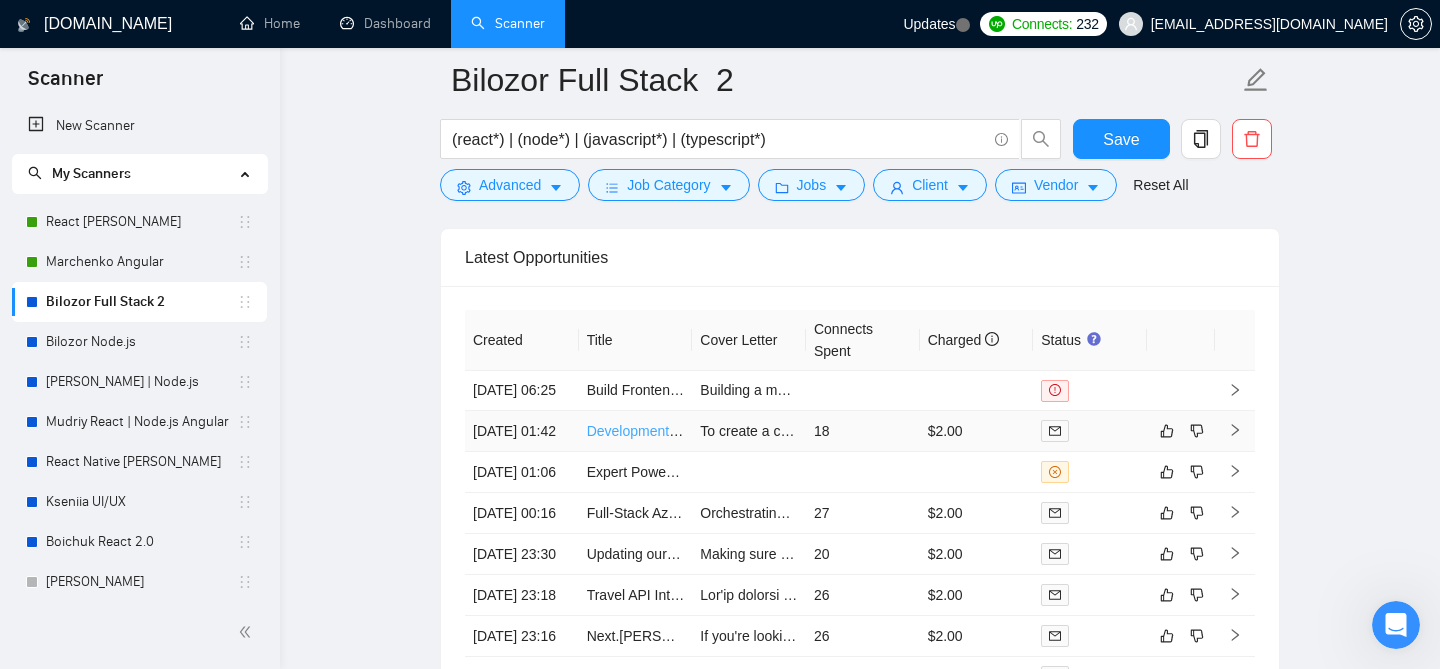click on "Development of a Unified Communications Hub" at bounding box center (734, 431) 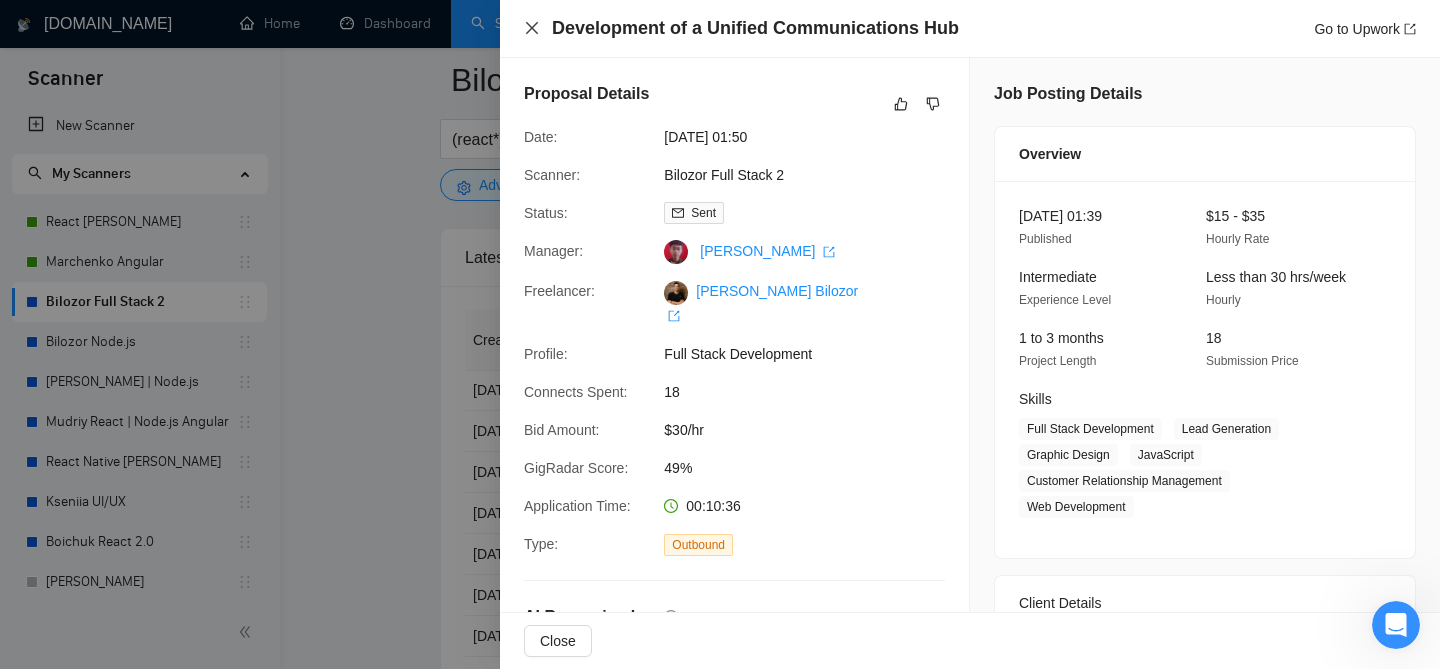 click 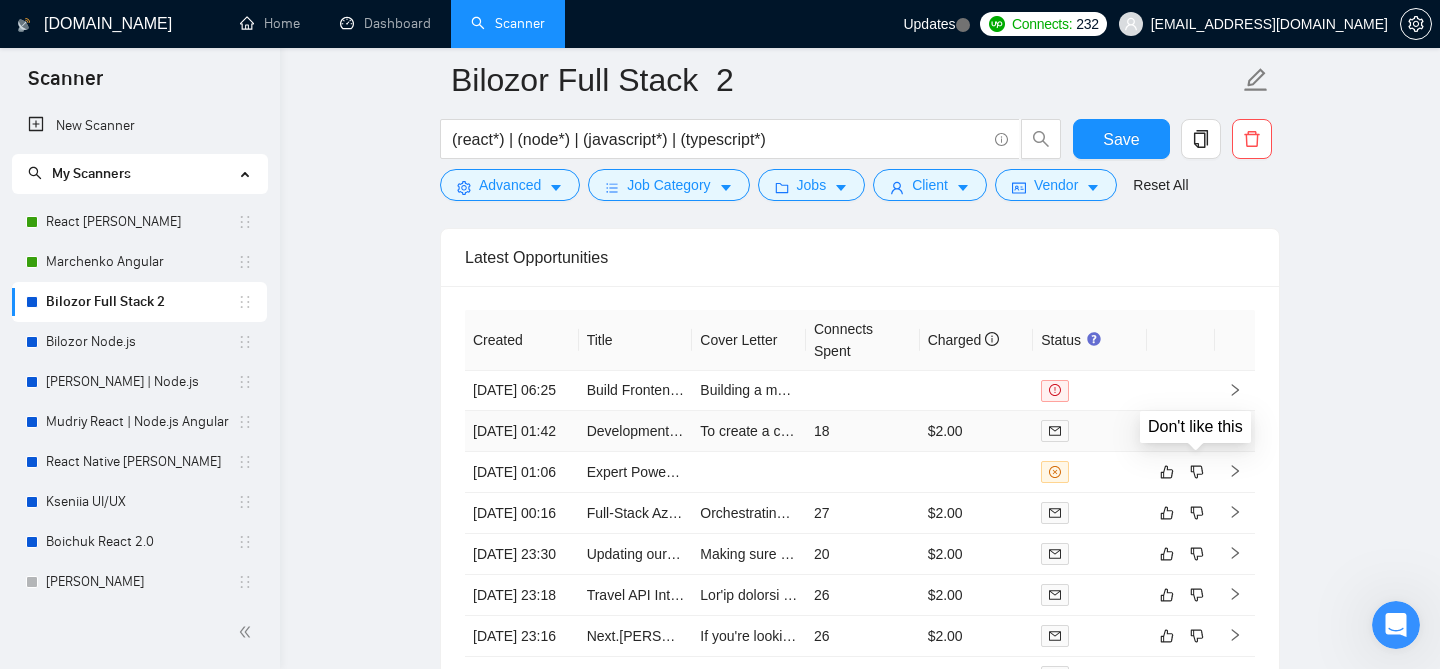 click 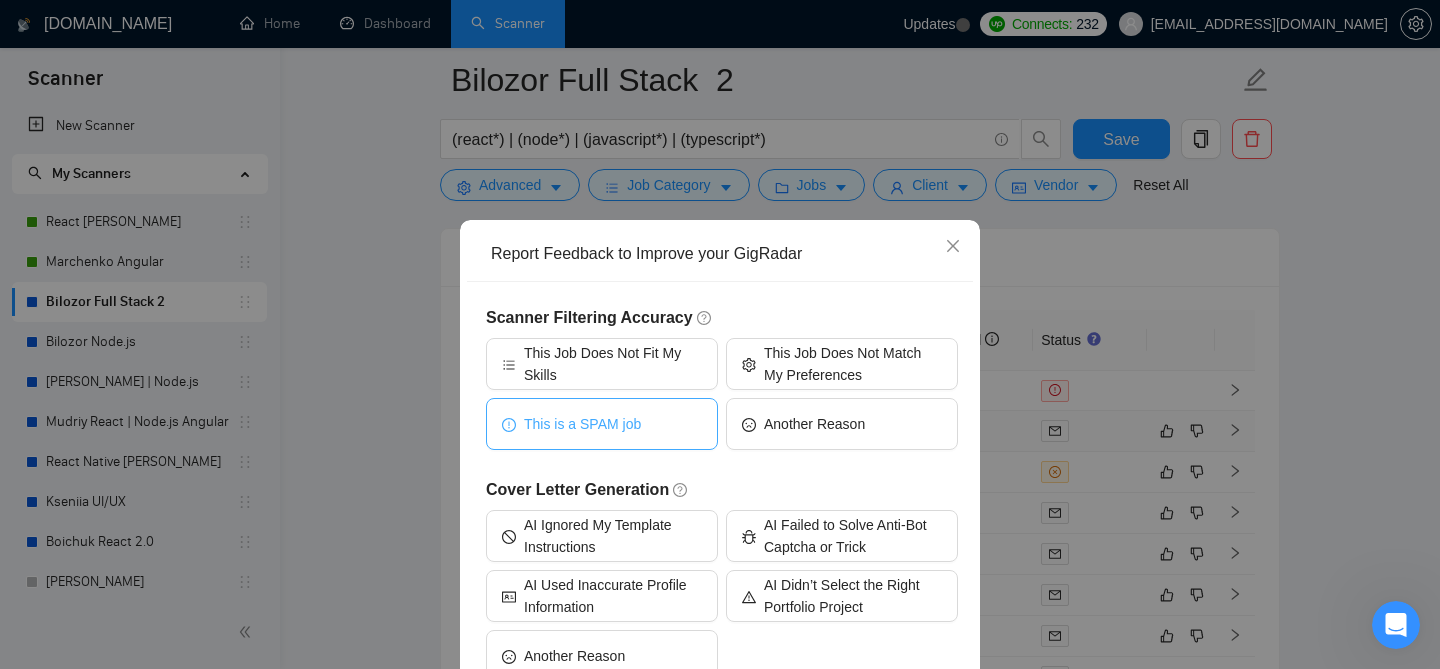 click on "This is a SPAM job" at bounding box center [582, 424] 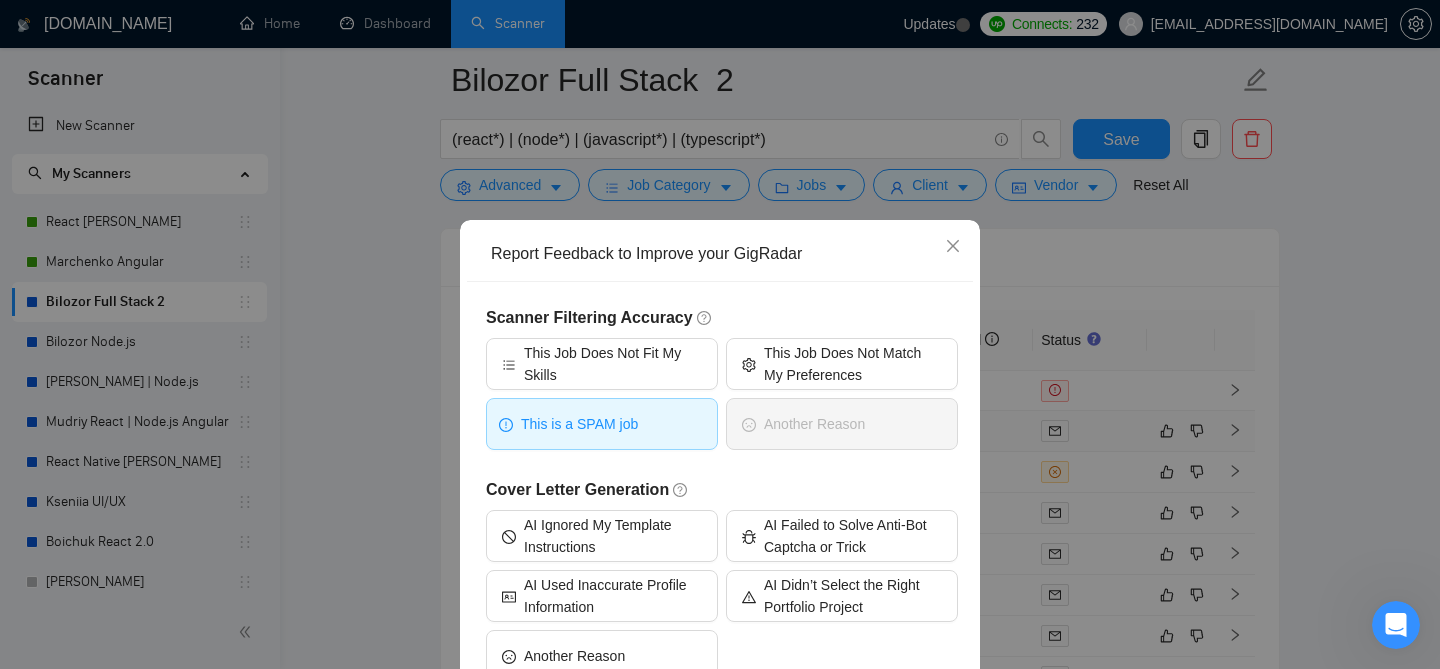 scroll, scrollTop: 129, scrollLeft: 0, axis: vertical 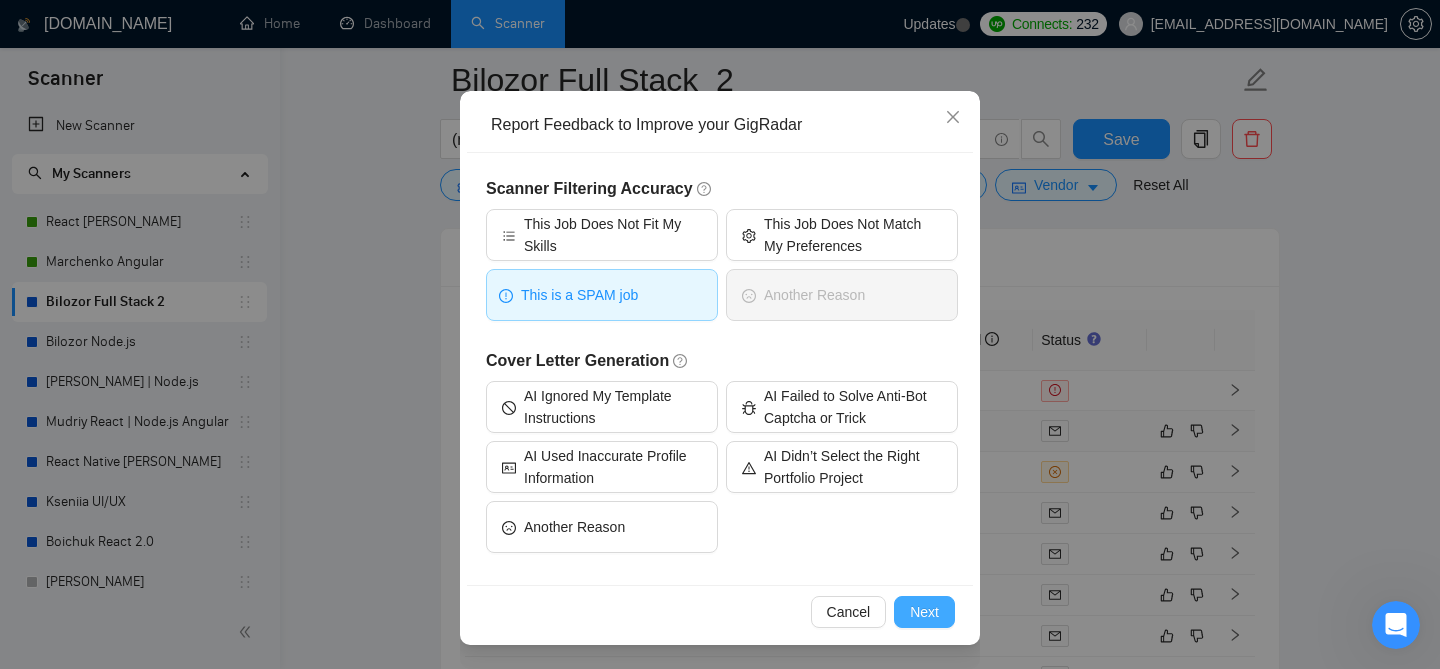 click on "Next" at bounding box center (924, 612) 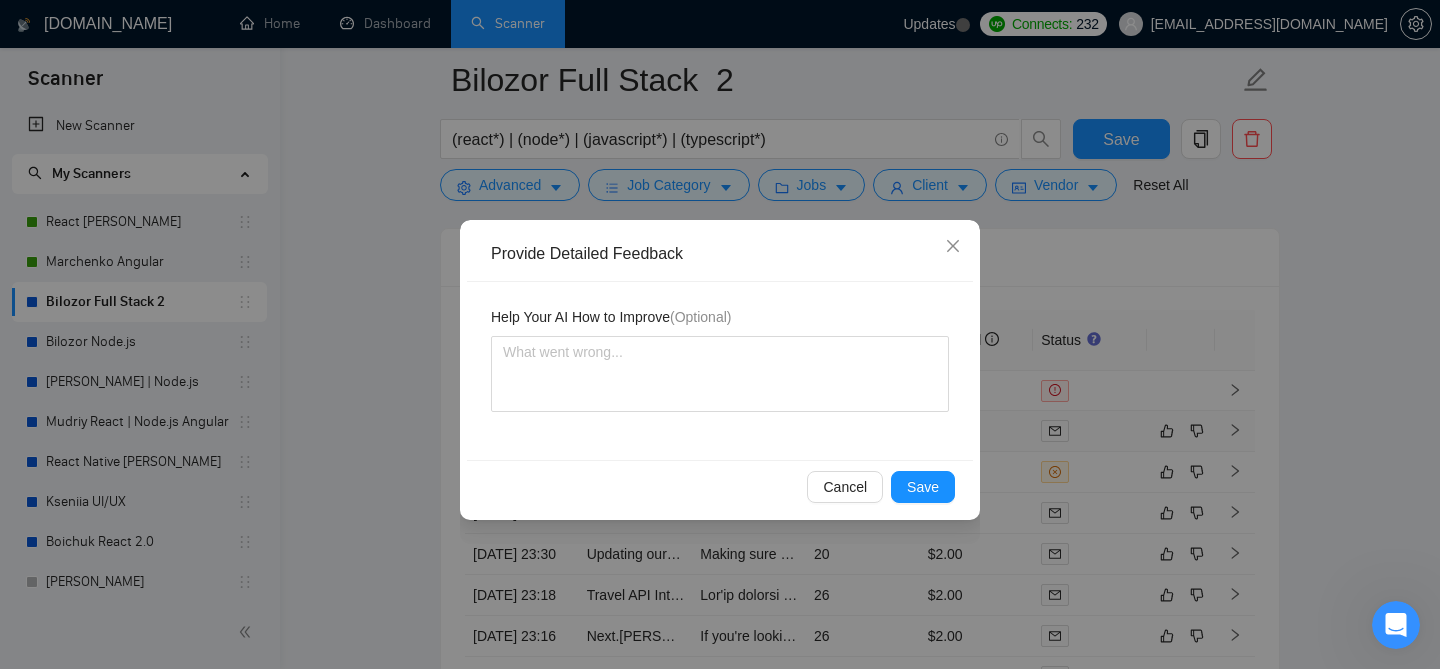 type 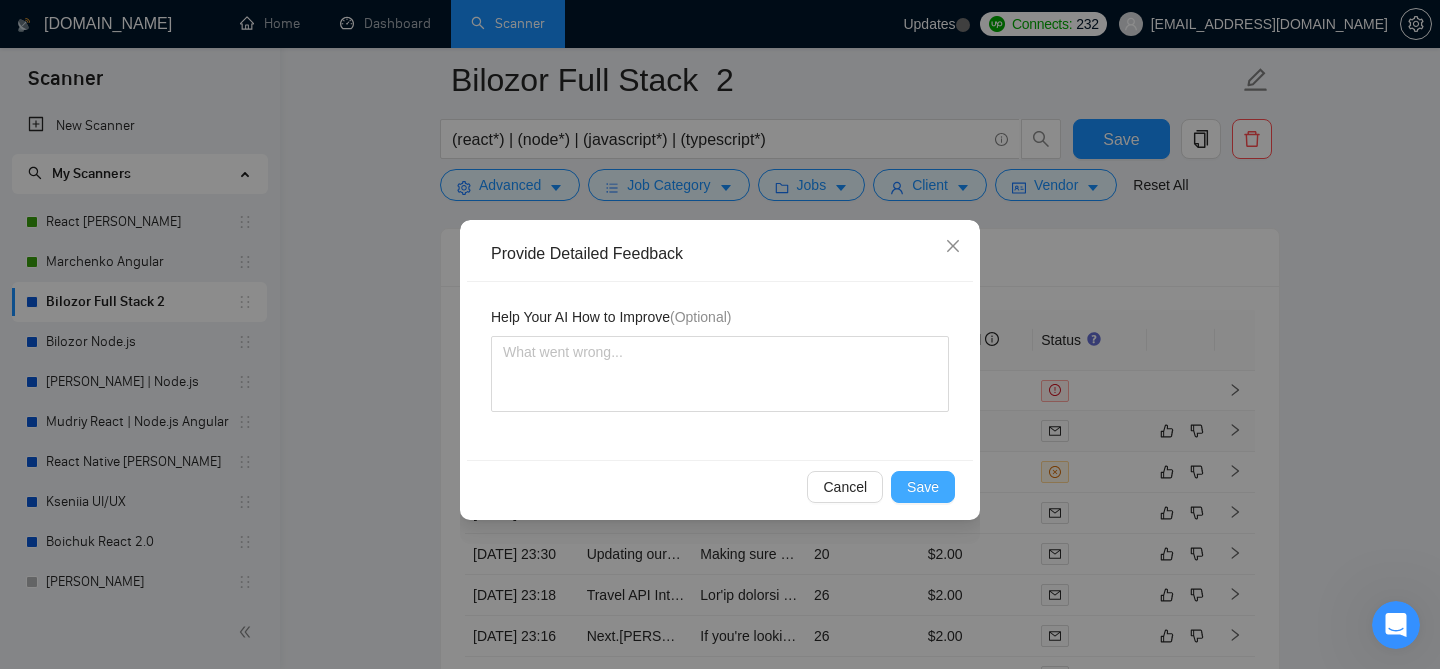 click on "Save" at bounding box center (923, 487) 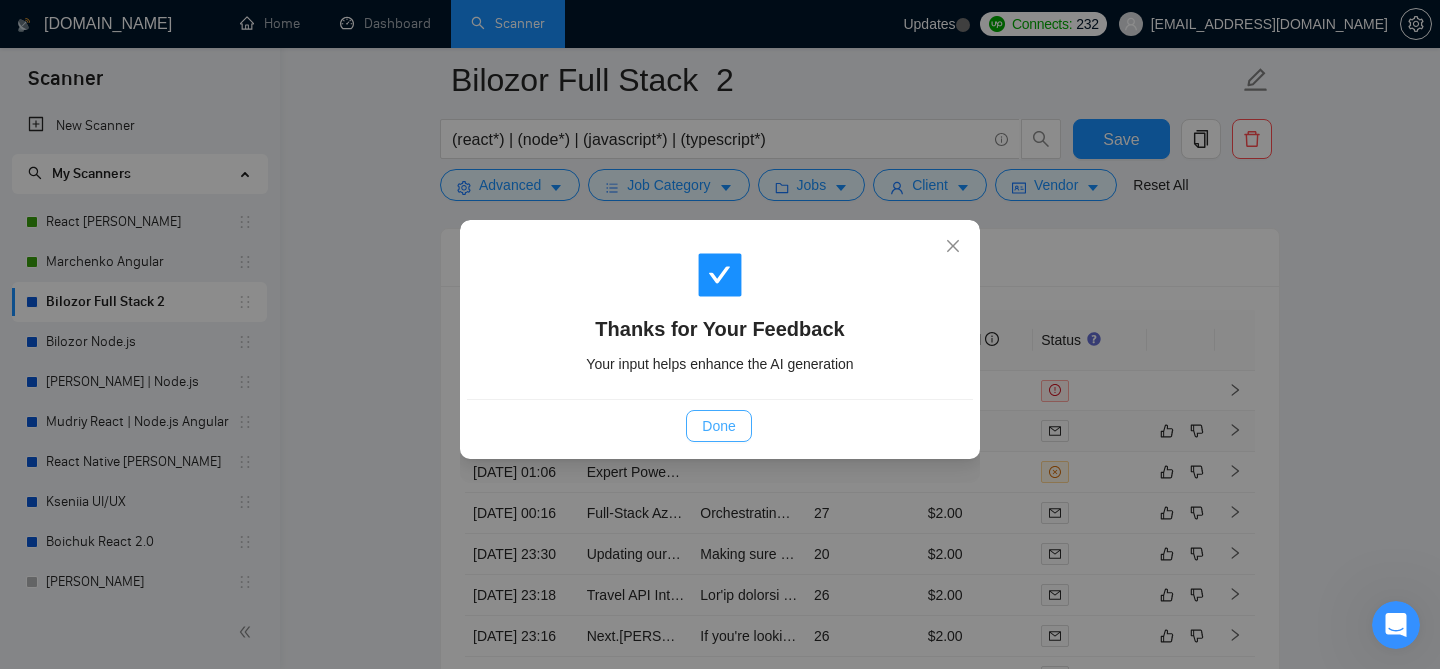 click on "Done" at bounding box center (718, 426) 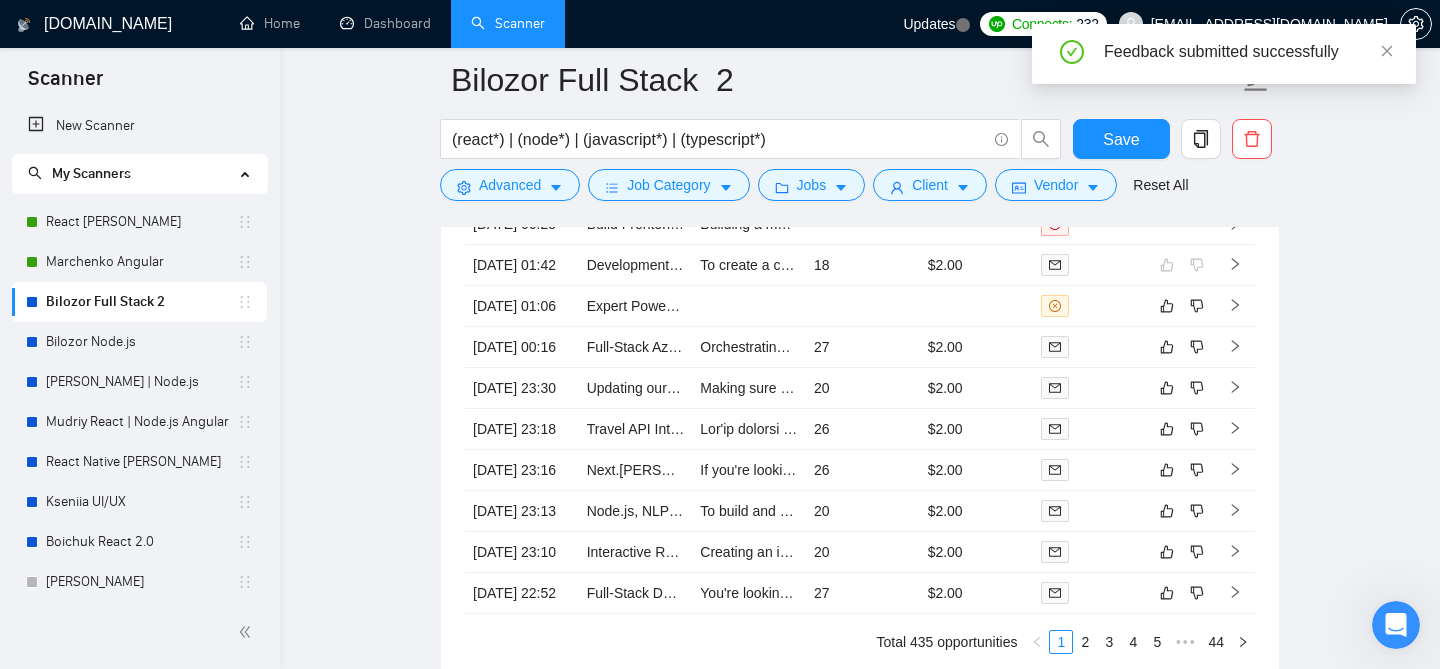 scroll, scrollTop: 4836, scrollLeft: 0, axis: vertical 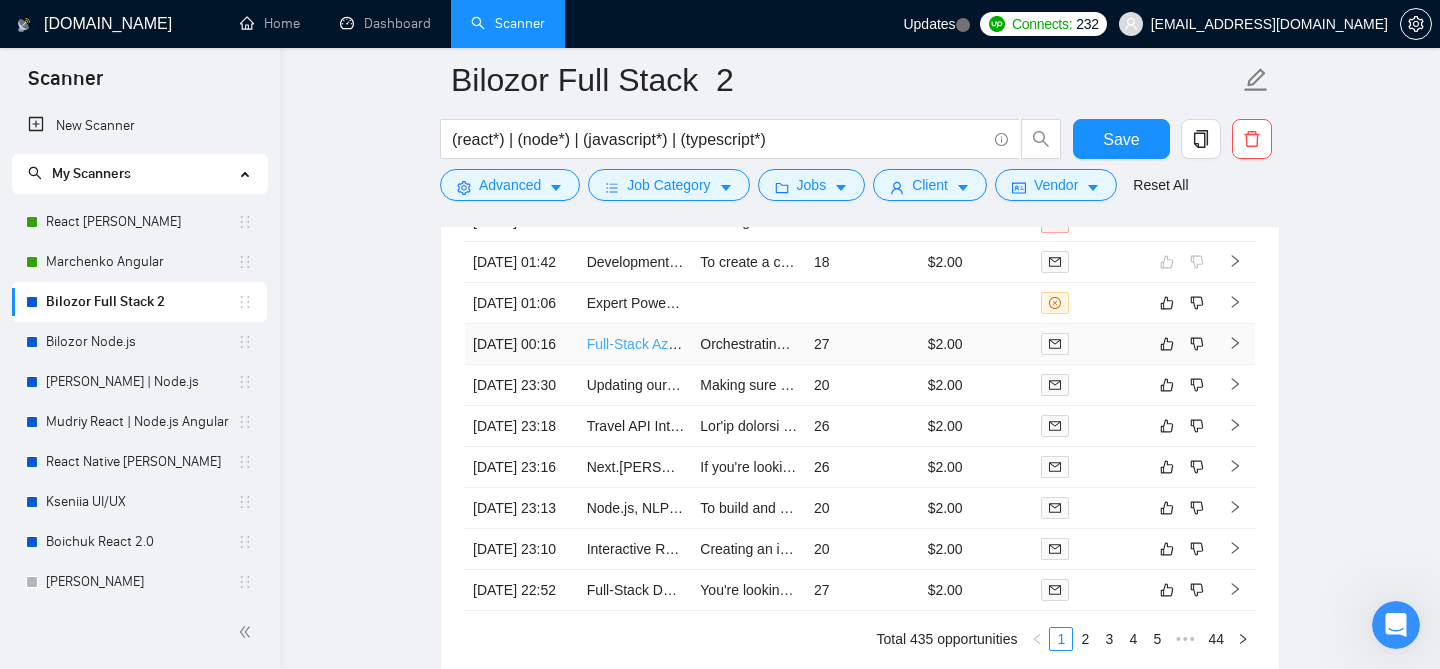 click on "Full-Stack Azure Engineer for AI-Powered SaaS" at bounding box center [735, 344] 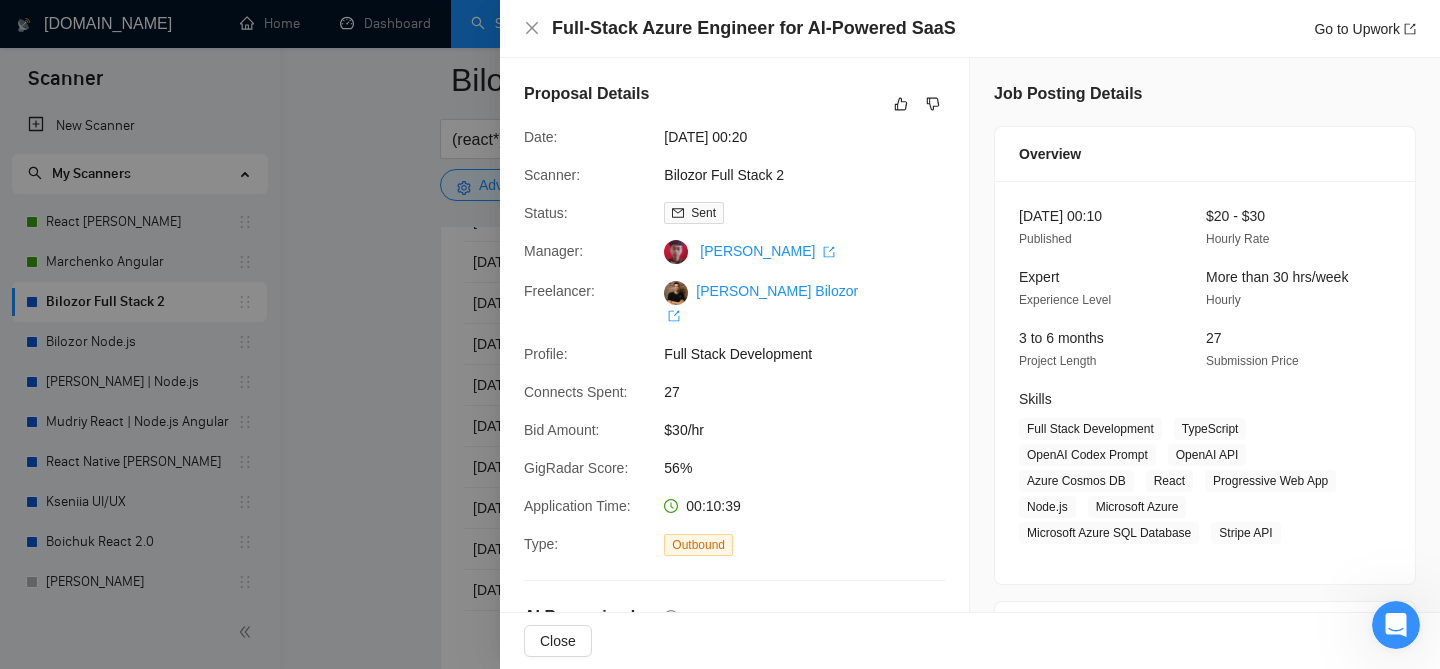 click at bounding box center (720, 334) 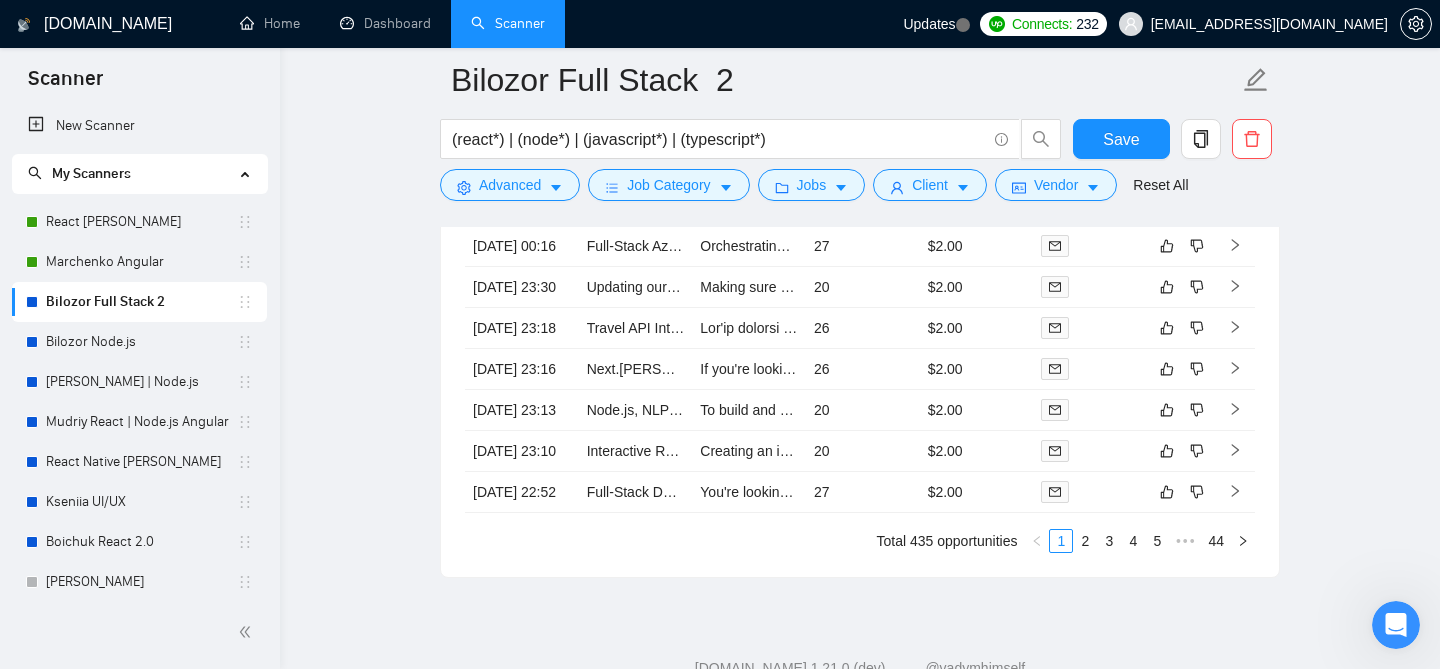 scroll, scrollTop: 4946, scrollLeft: 0, axis: vertical 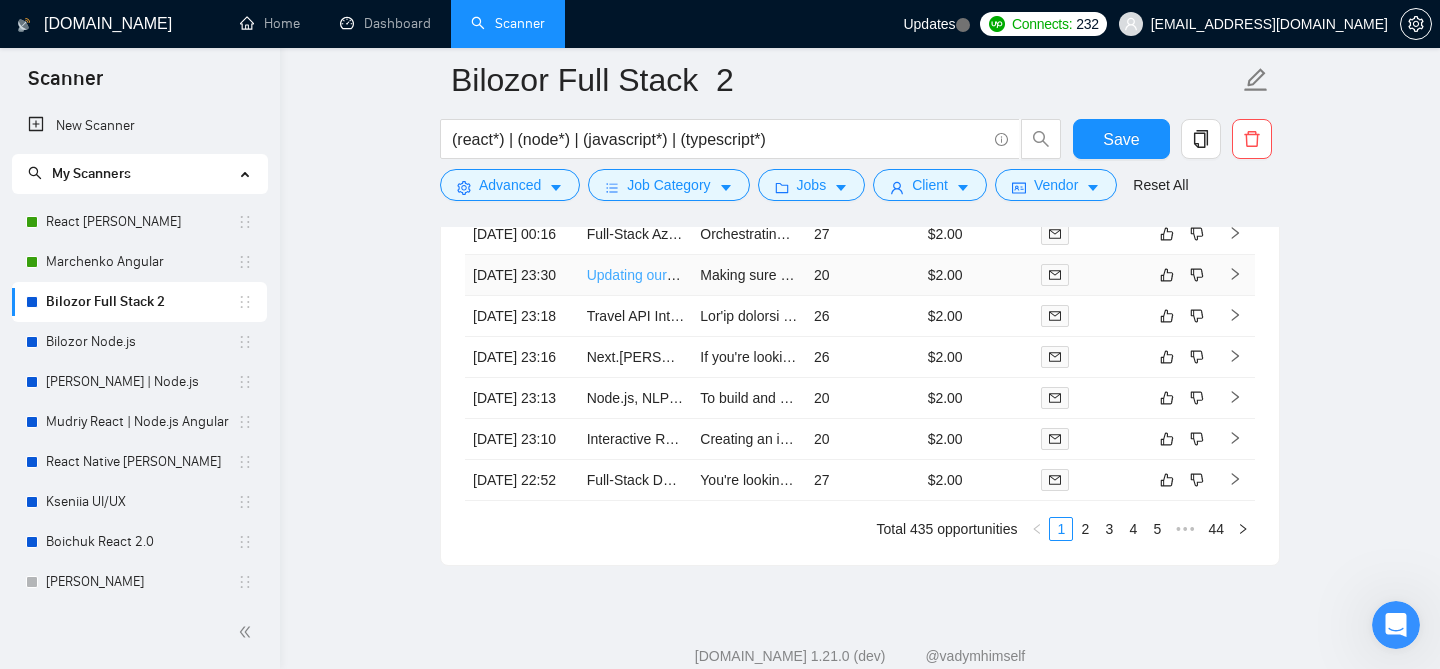 click on "Updating our Postgres(12 to 16) to the latest version with Node (12 to 20)" at bounding box center [814, 275] 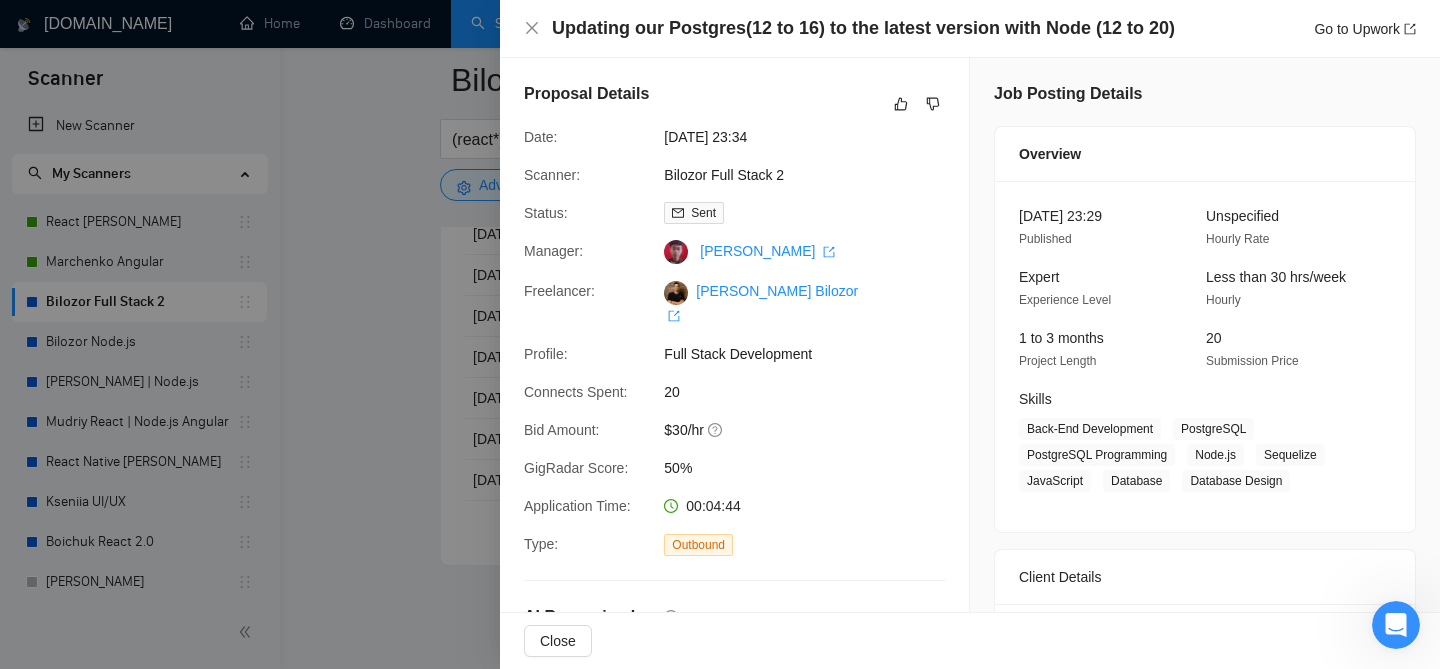 click at bounding box center [720, 334] 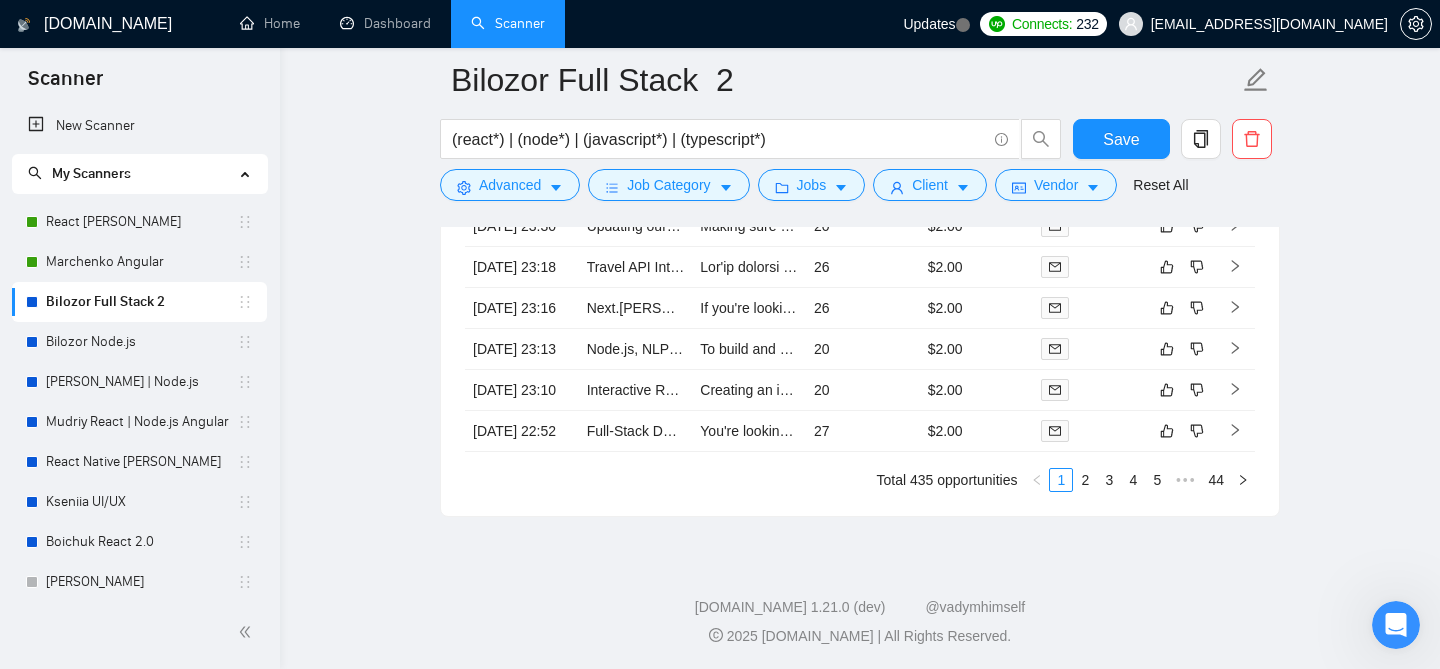 scroll, scrollTop: 4997, scrollLeft: 0, axis: vertical 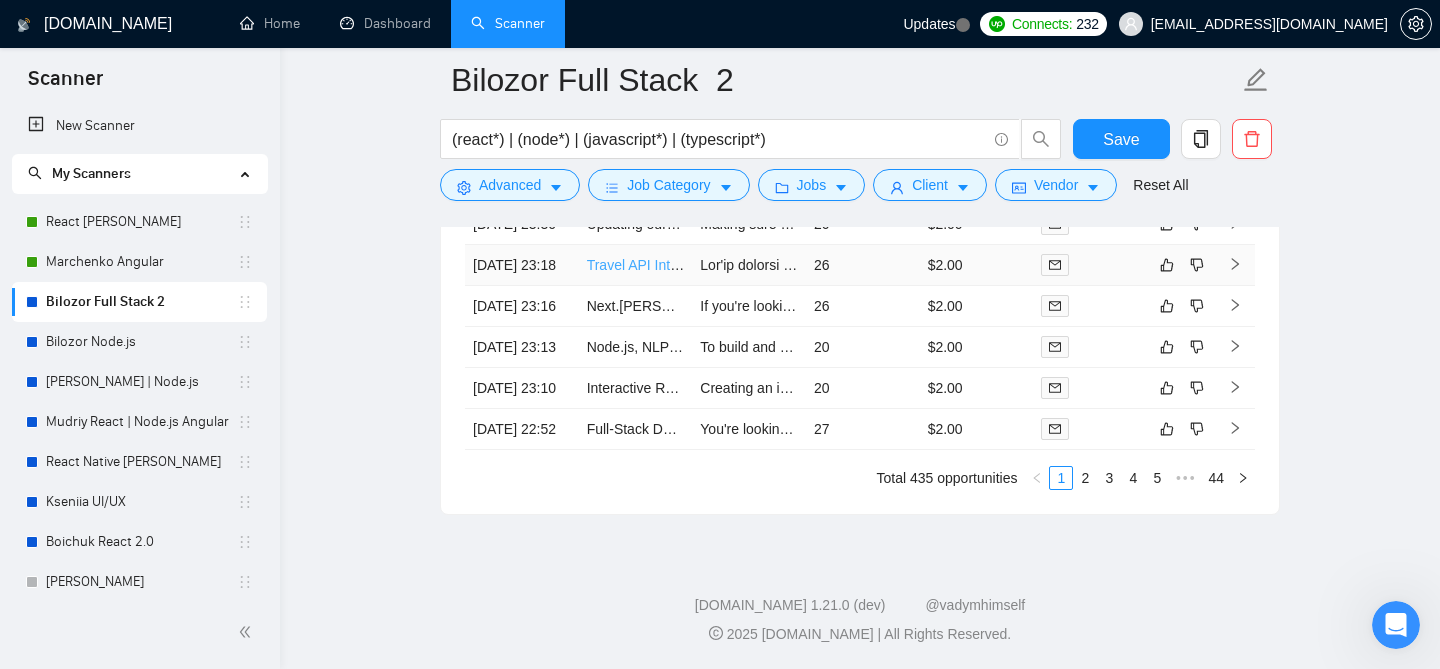 click on "Travel API Integration & Merchant of Record Specialist" at bounding box center (756, 265) 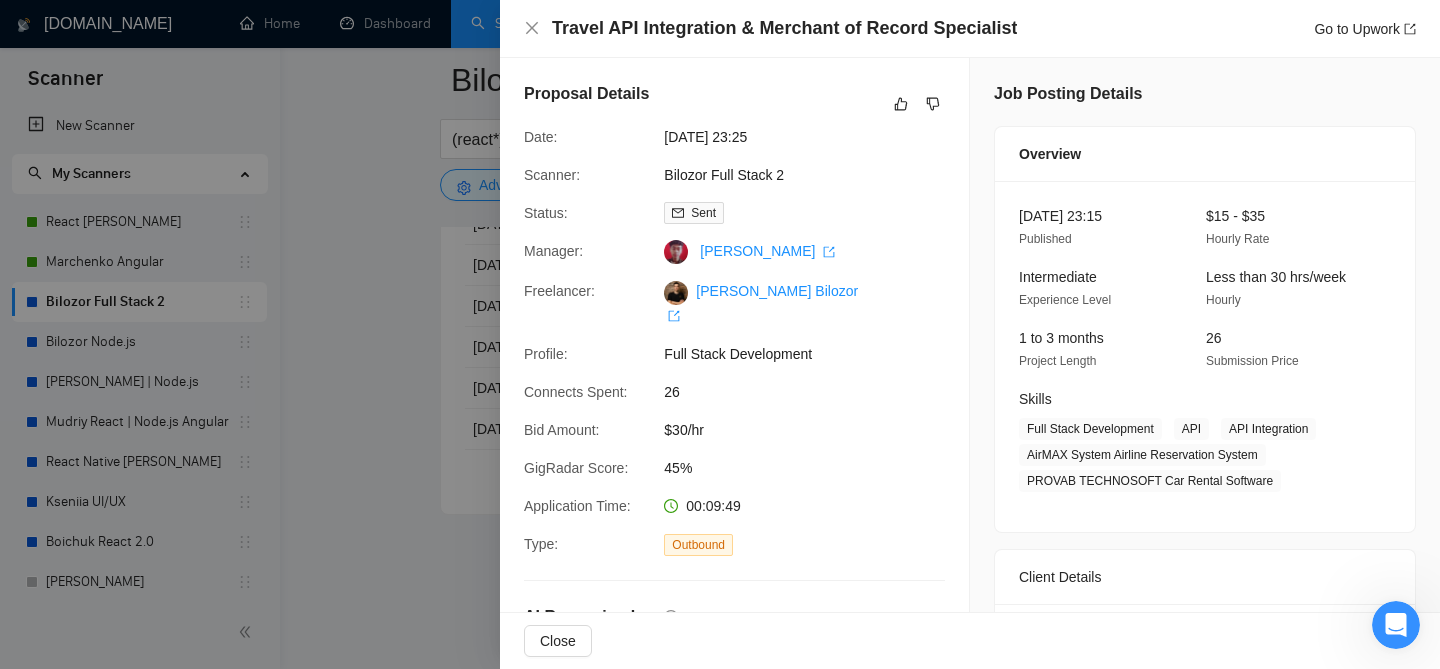 click at bounding box center (720, 334) 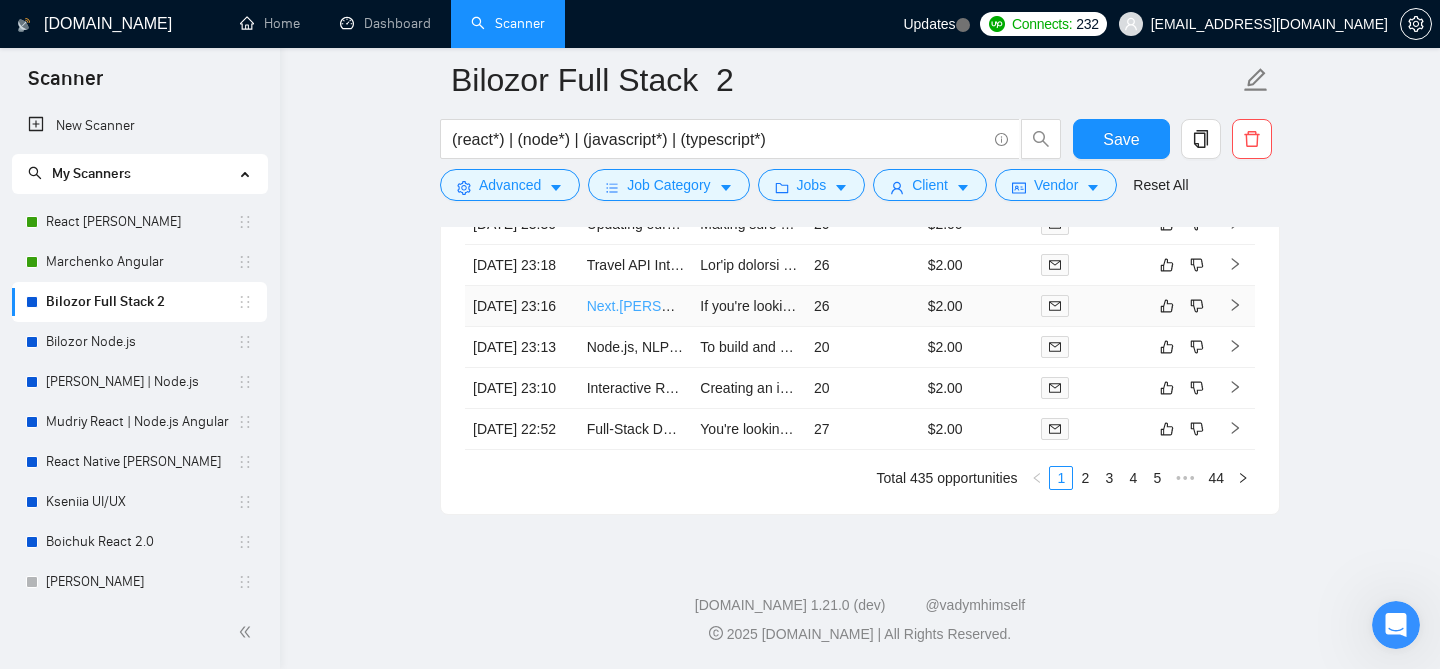 click on "Next.[PERSON_NAME] Debugging Expert Needed" at bounding box center [745, 306] 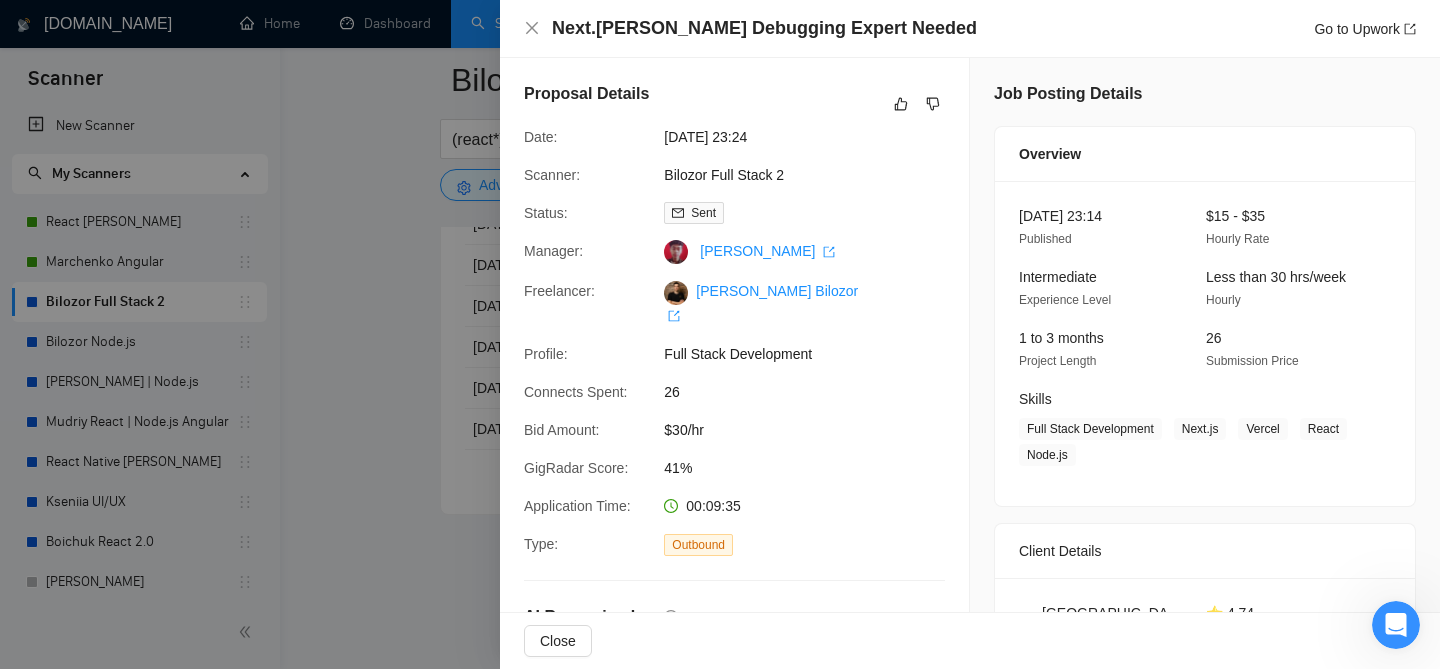 click at bounding box center [720, 334] 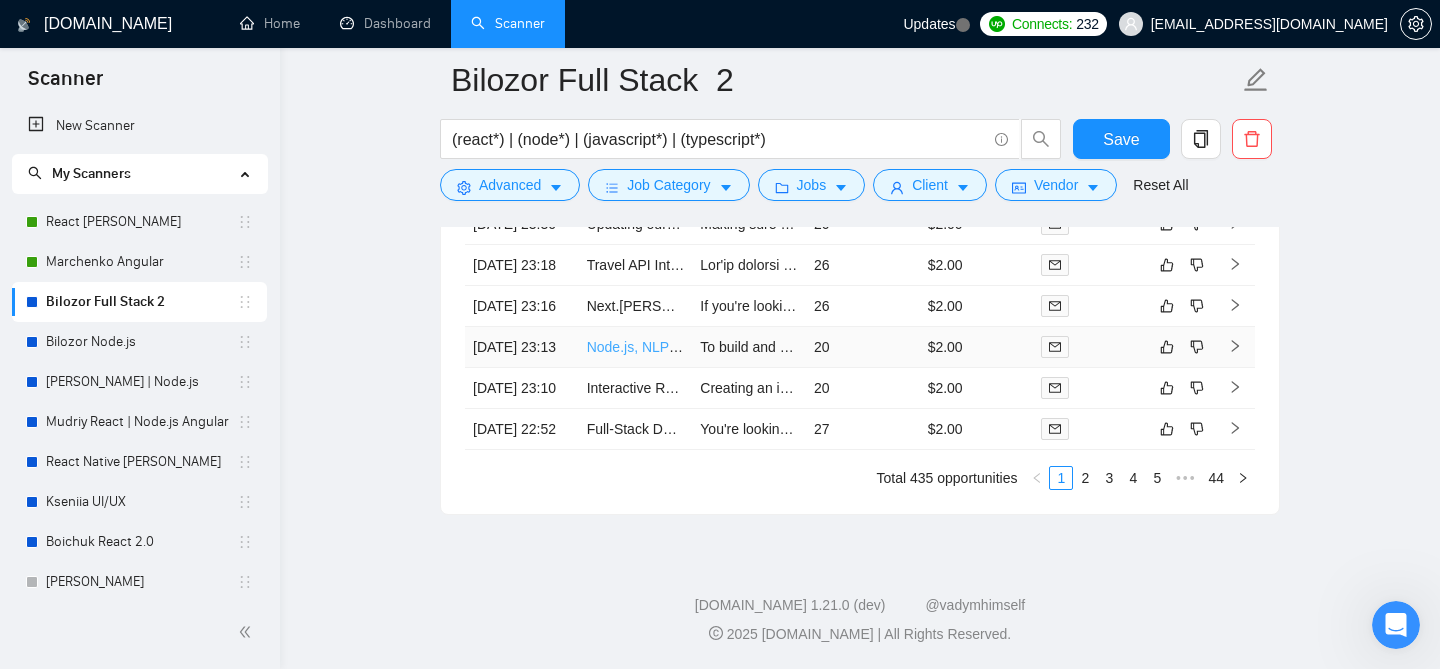 click on "Node.js, NLP & websocket engineering" at bounding box center (708, 347) 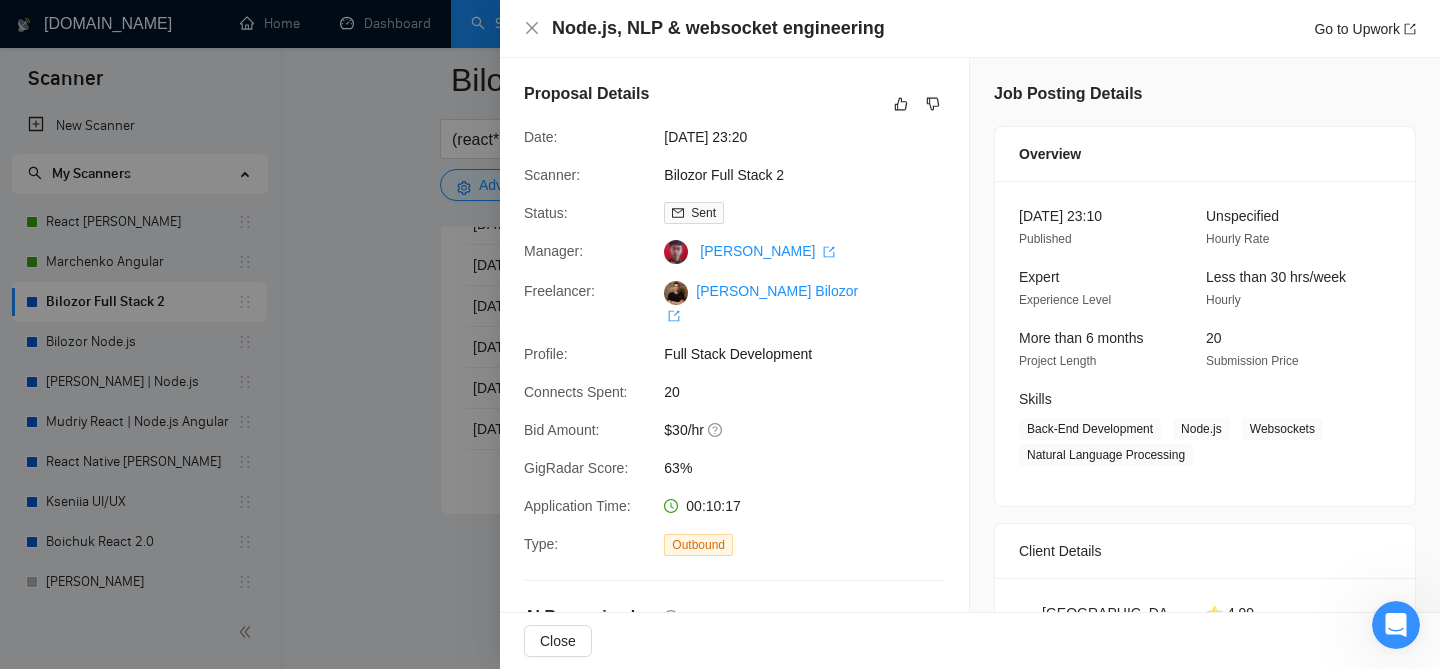 click at bounding box center (720, 334) 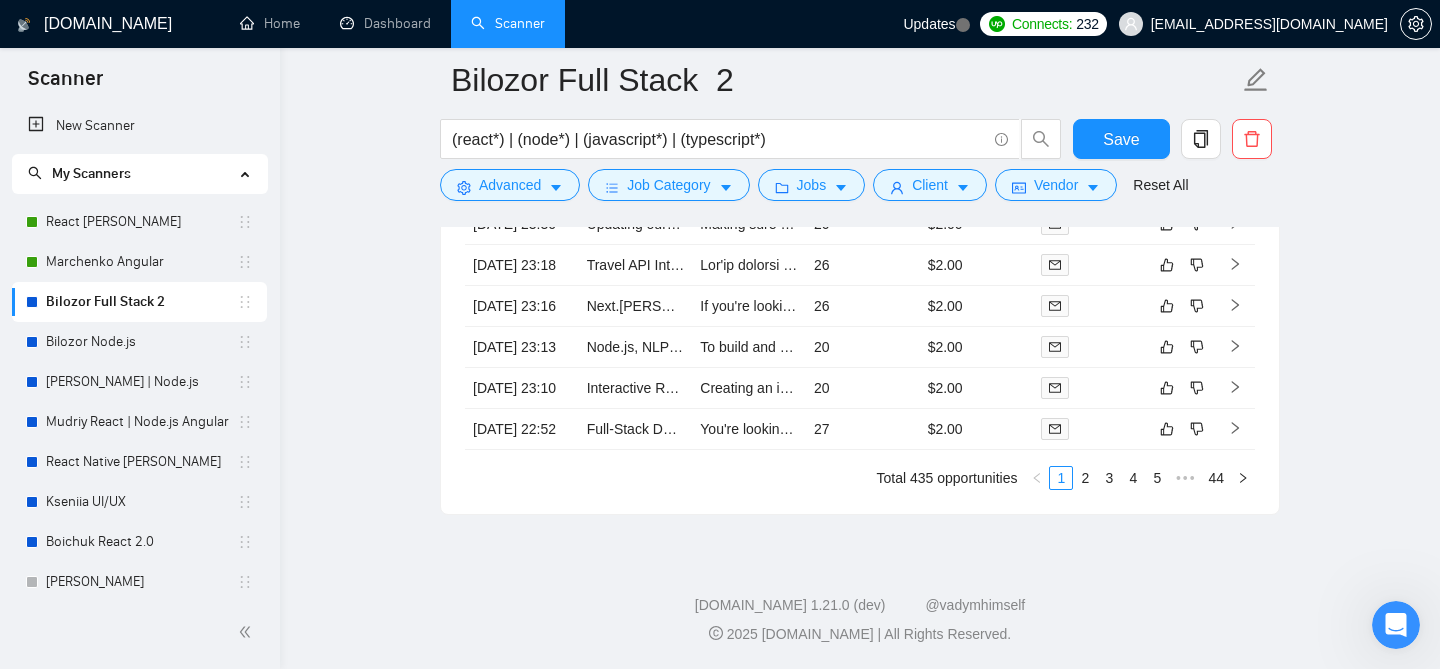 scroll, scrollTop: 5128, scrollLeft: 0, axis: vertical 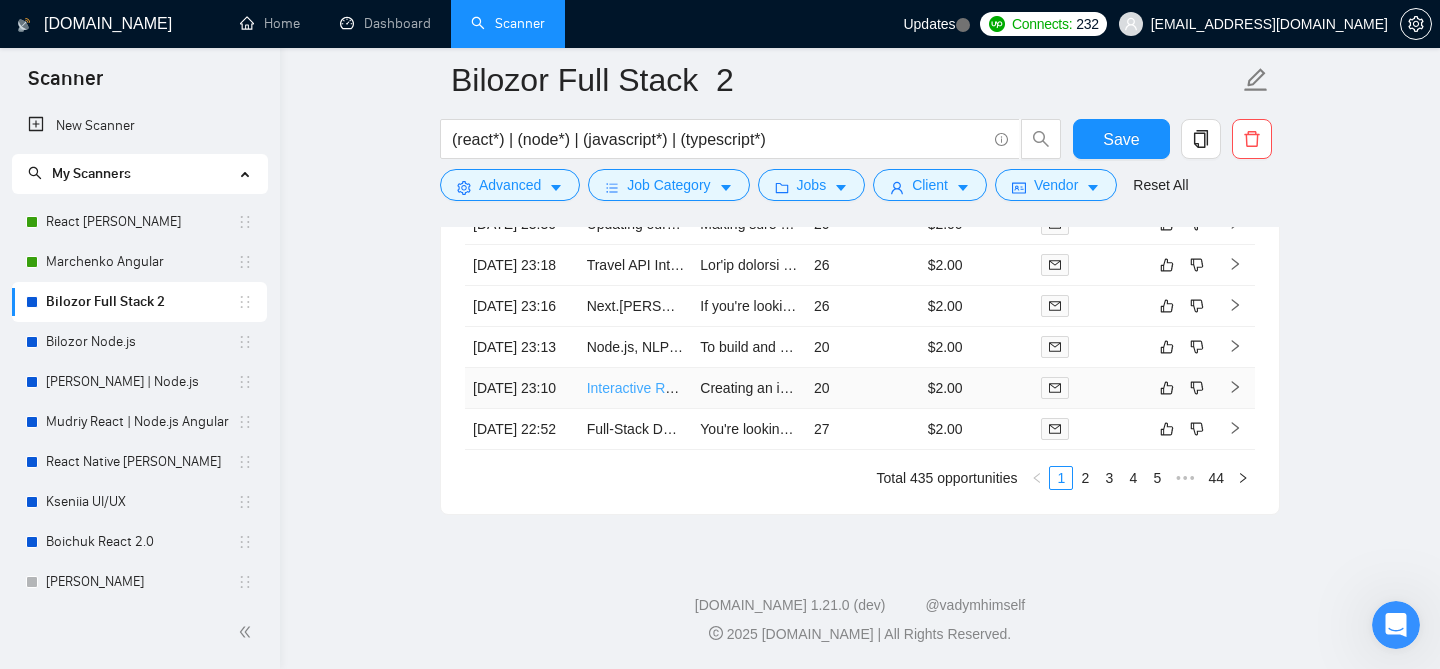 click on "Interactive Real Estate Mapping & Description Tool" at bounding box center [744, 388] 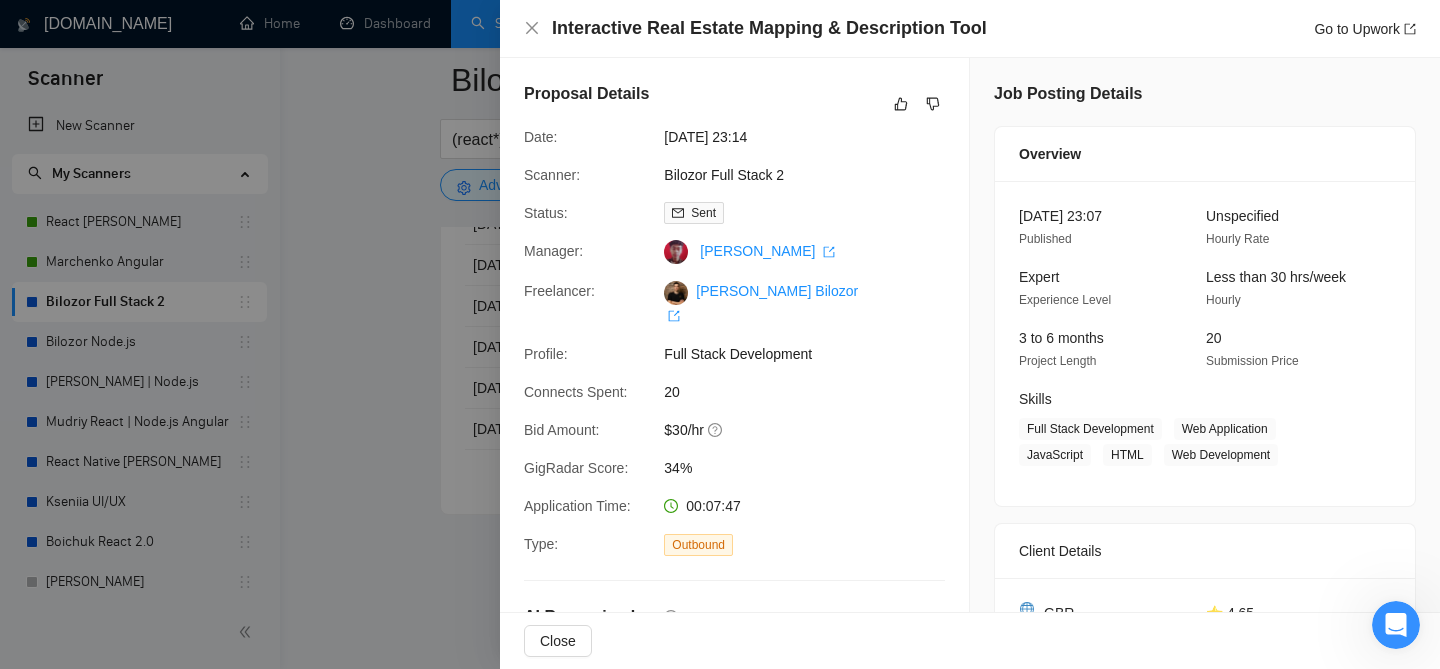 click at bounding box center (720, 334) 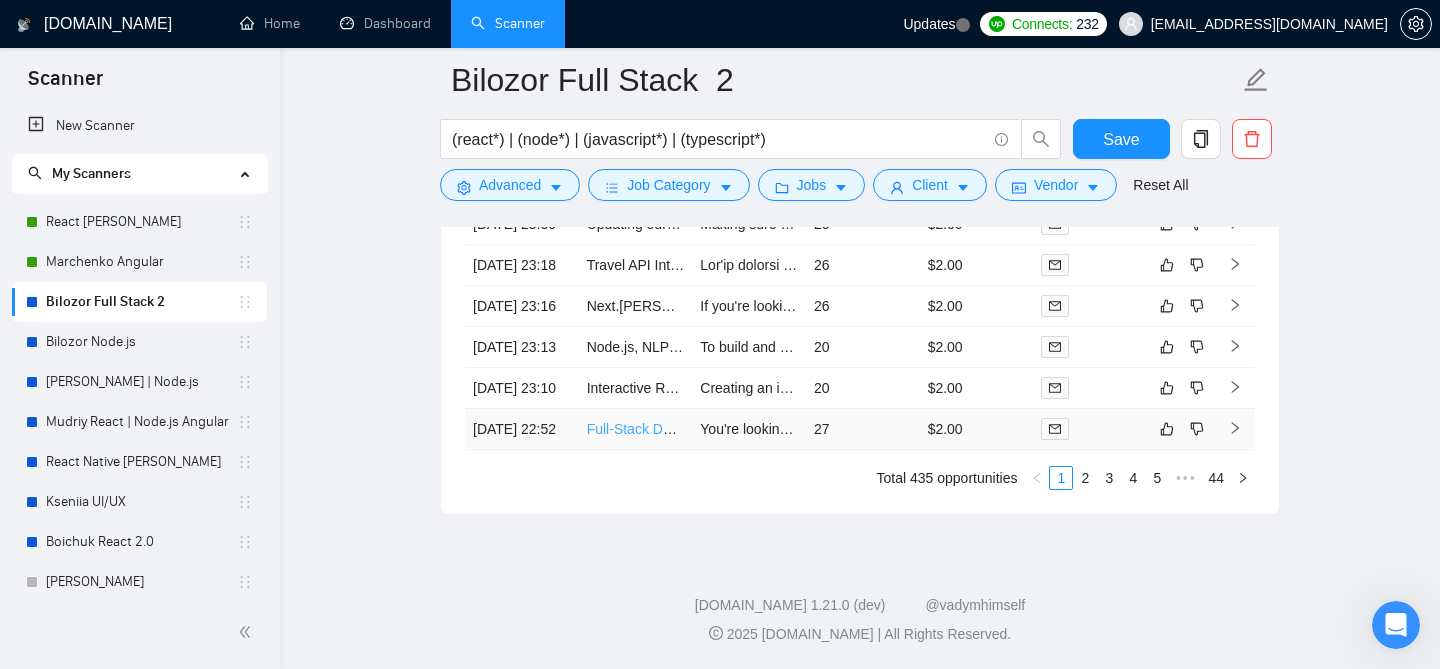 click on "Full-Stack Dev - Post-MVP SaaS Scale & Optimization" at bounding box center (756, 429) 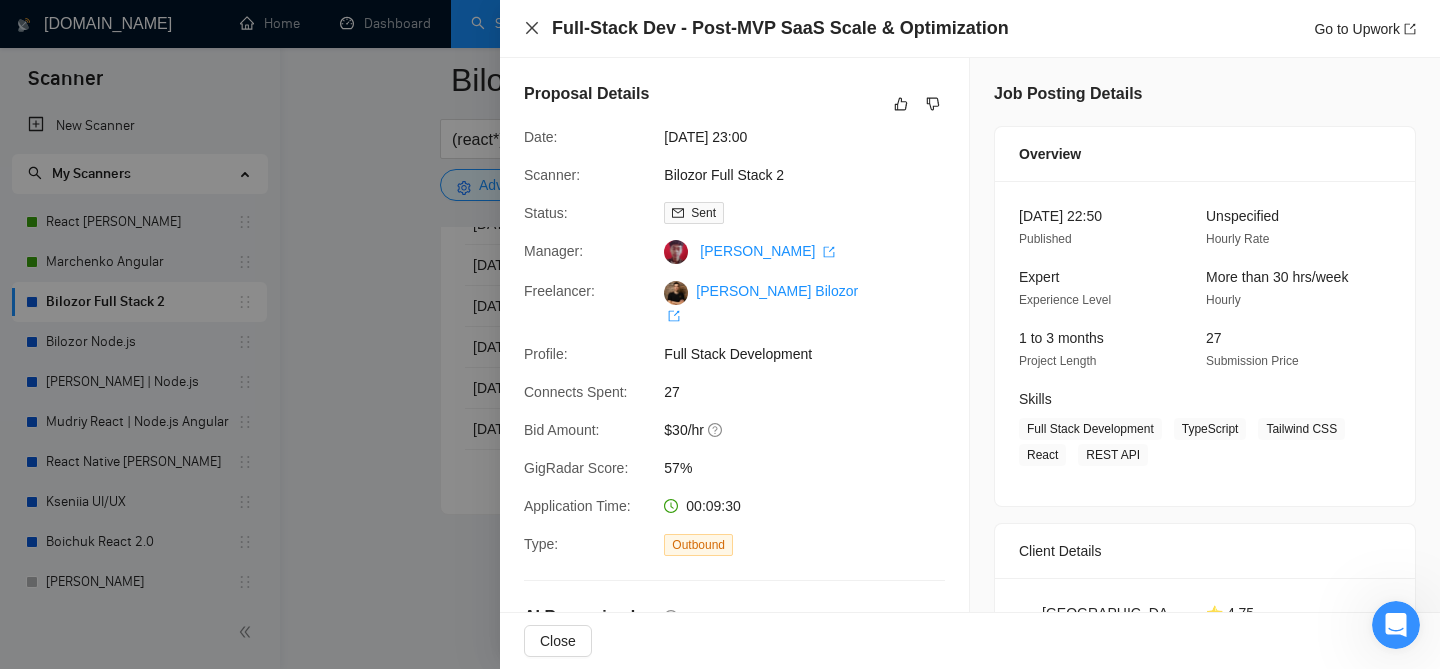 click 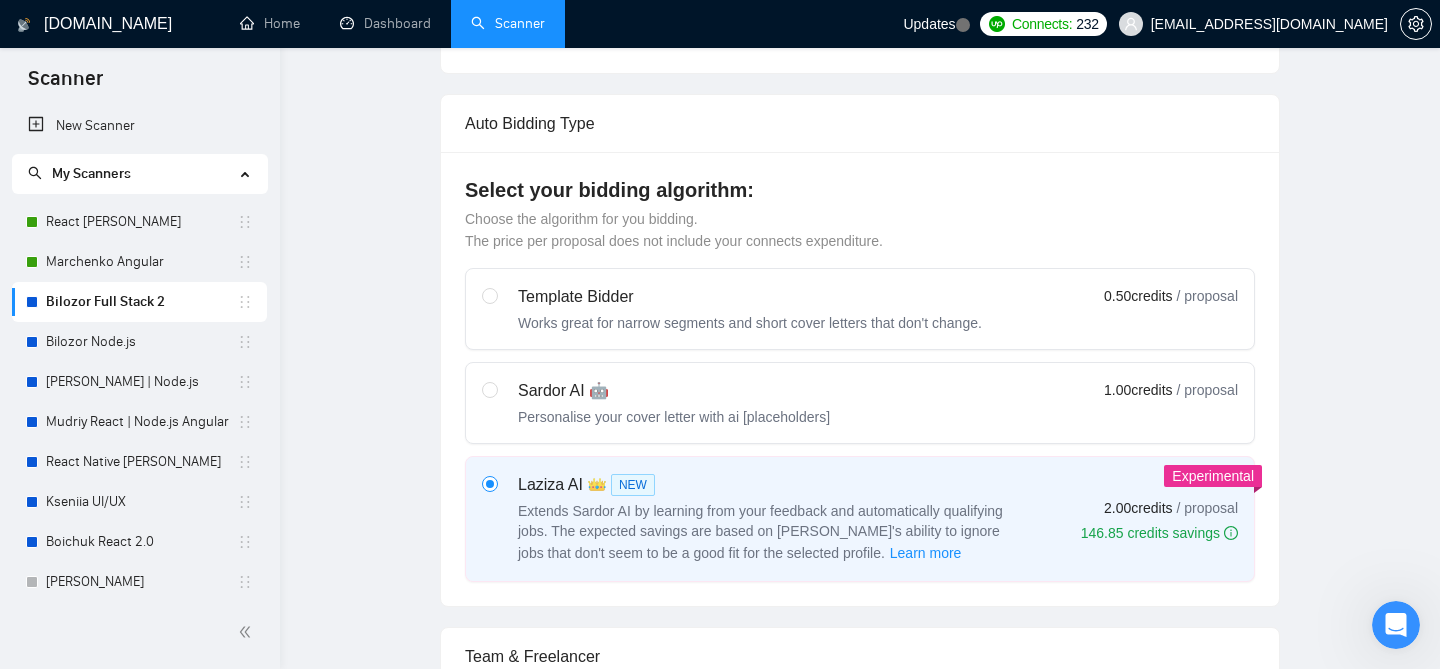 scroll, scrollTop: 0, scrollLeft: 0, axis: both 